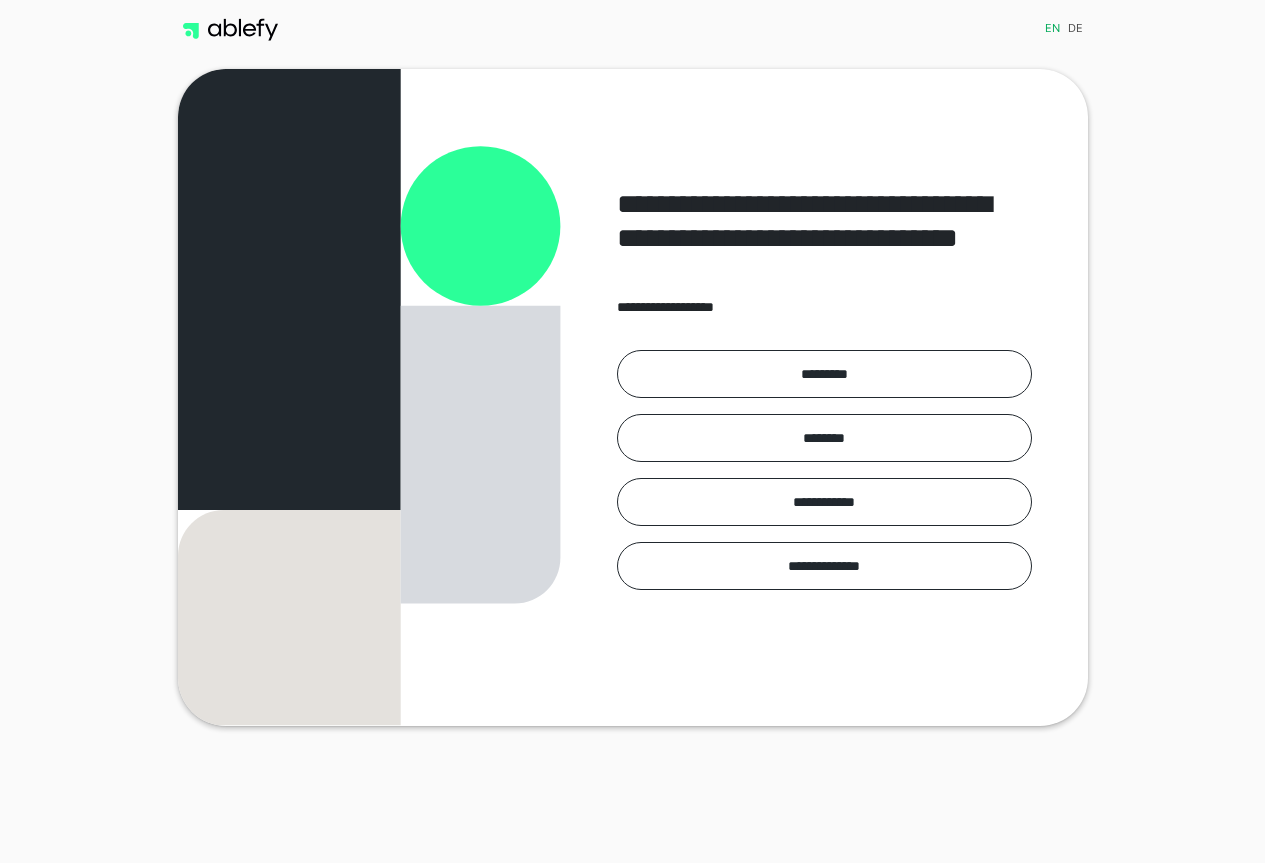scroll, scrollTop: 0, scrollLeft: 0, axis: both 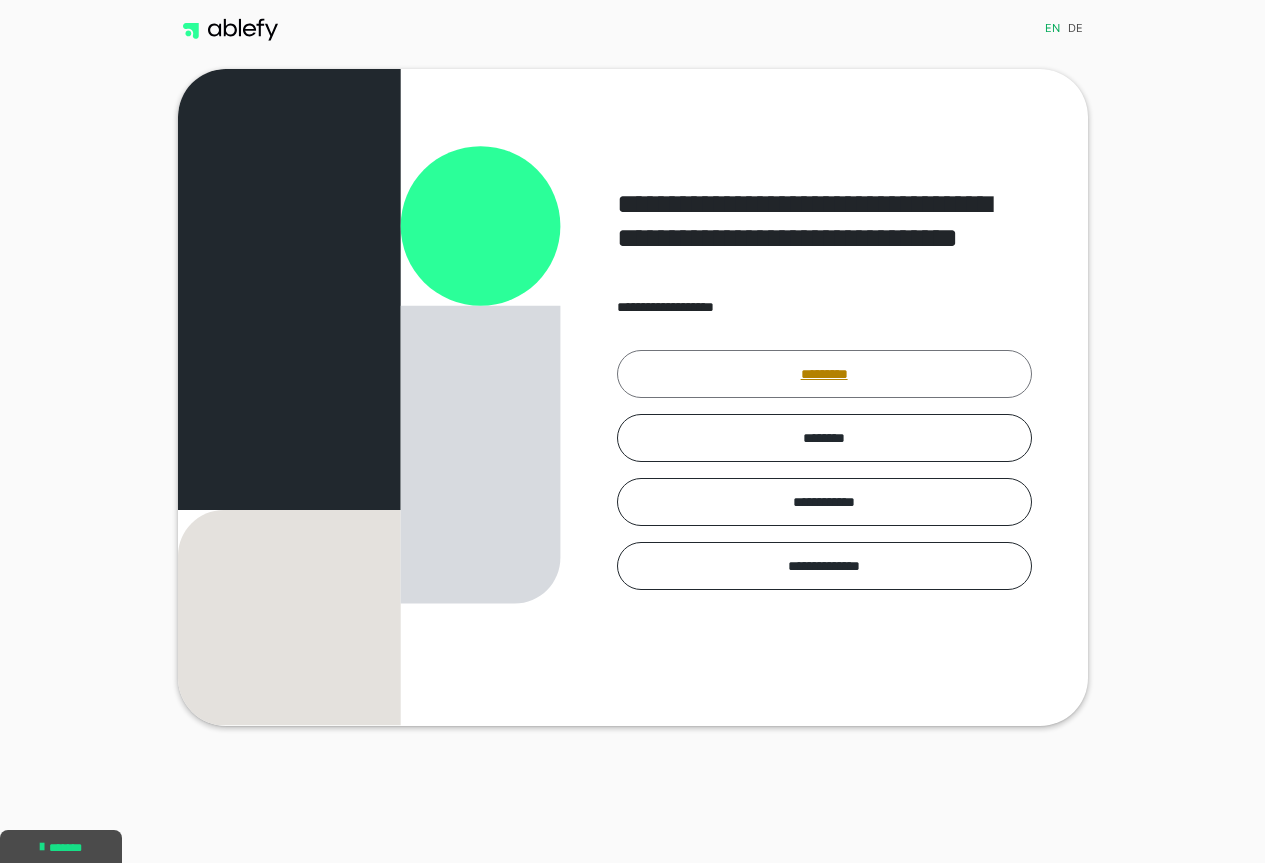 click on "*********" at bounding box center (824, 374) 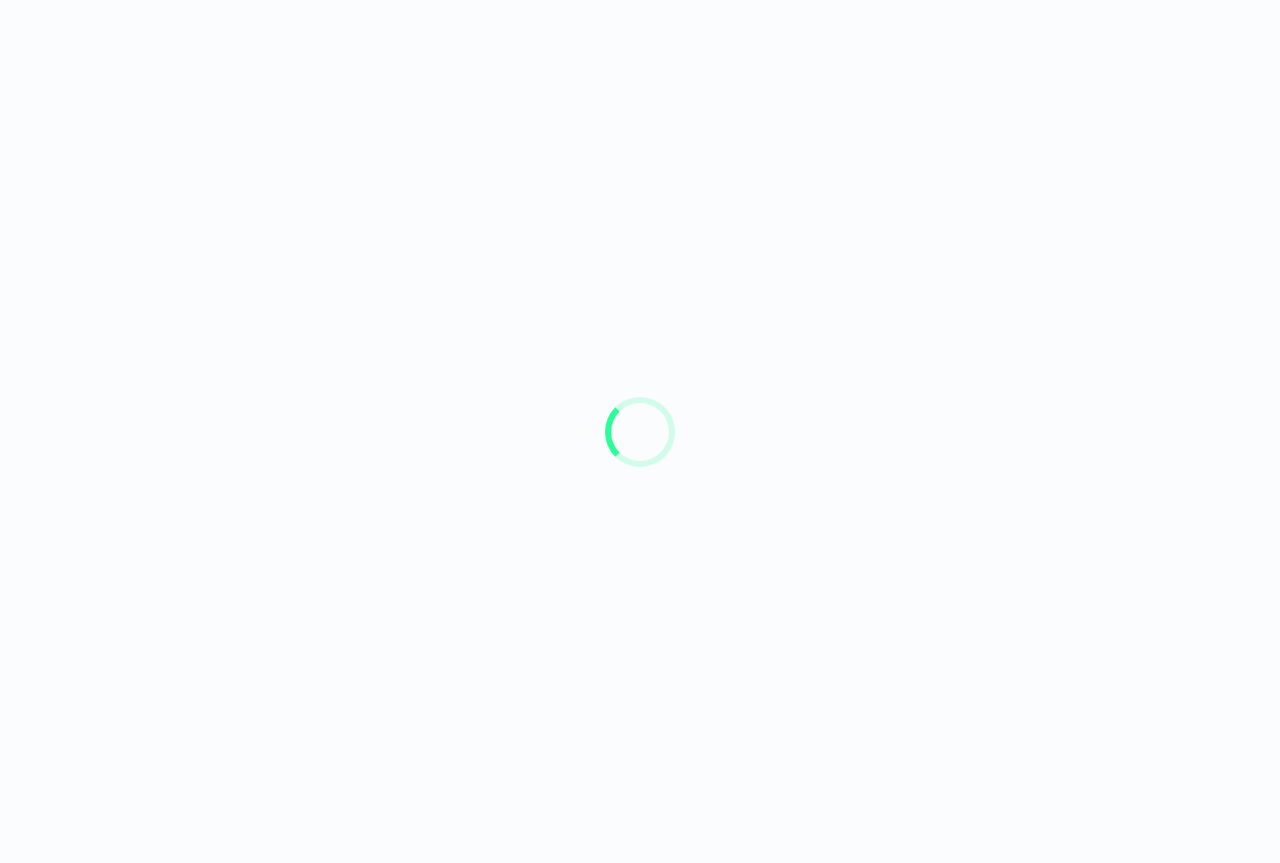 scroll, scrollTop: 0, scrollLeft: 0, axis: both 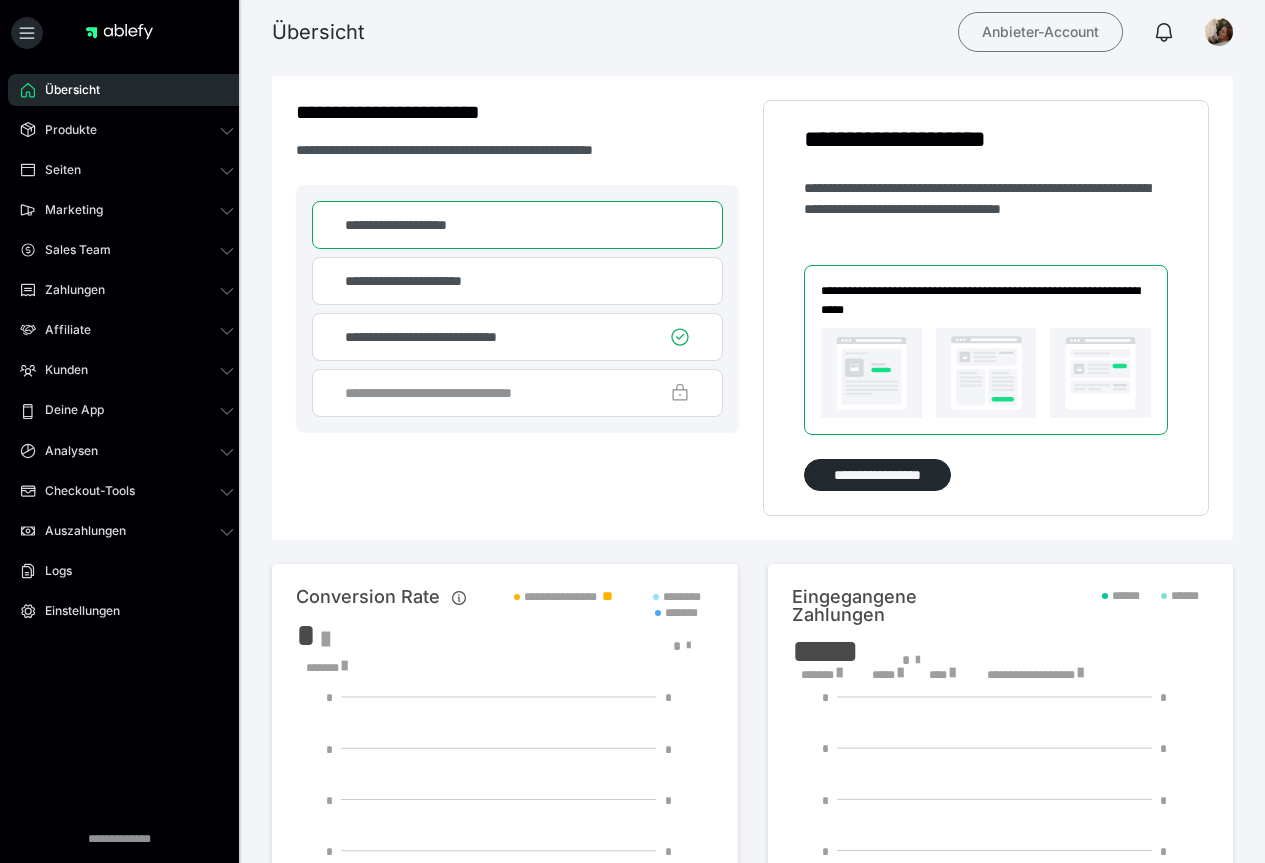 click on "Anbieter-Account" at bounding box center (1040, 32) 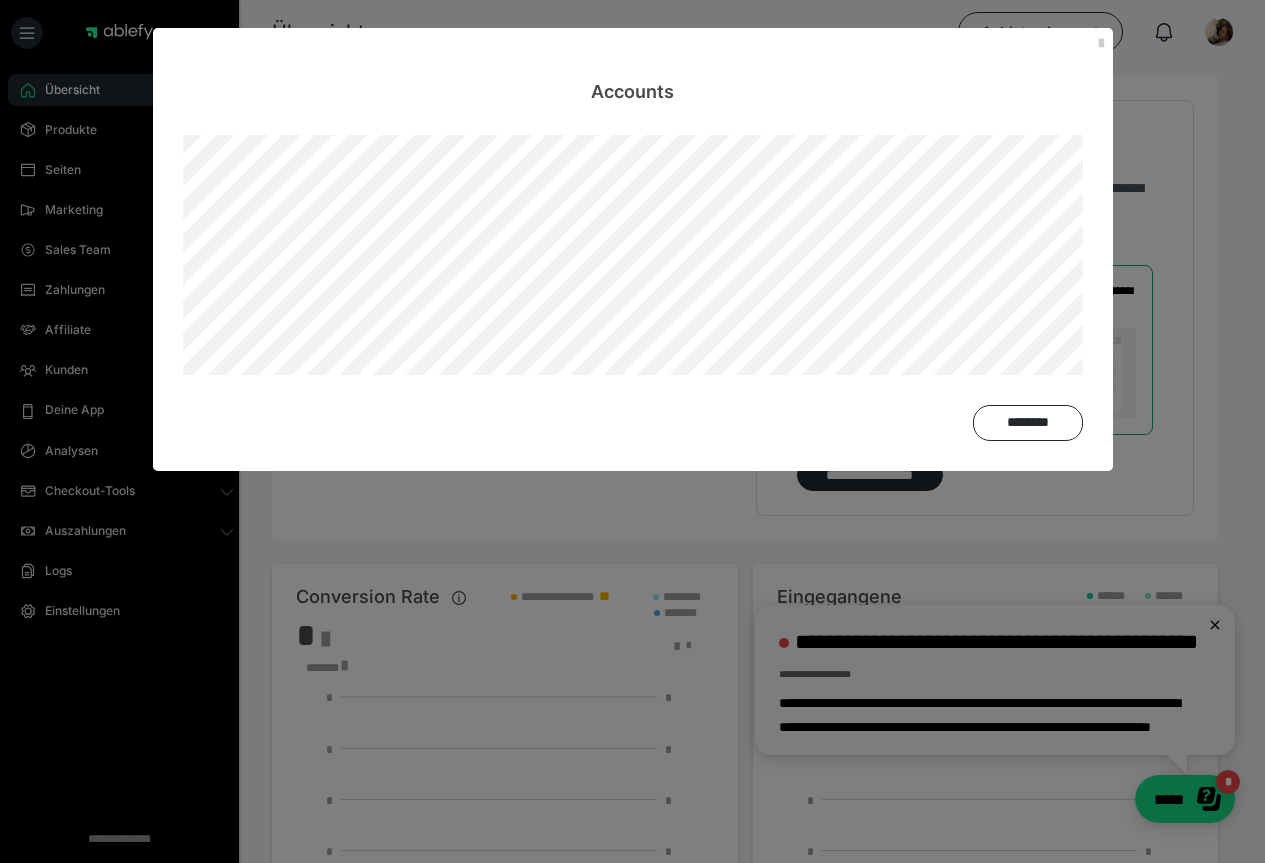 scroll, scrollTop: 0, scrollLeft: 0, axis: both 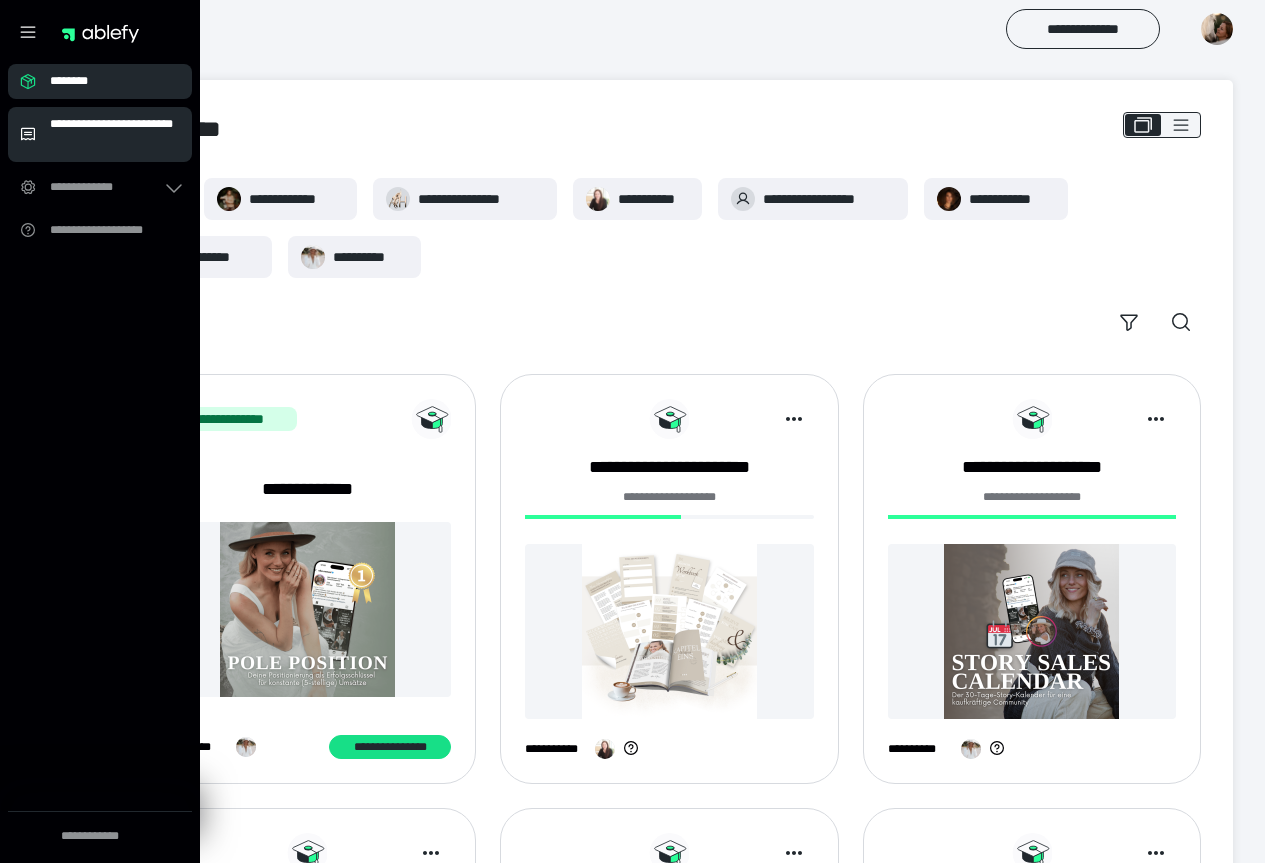 click on "**********" at bounding box center (115, 134) 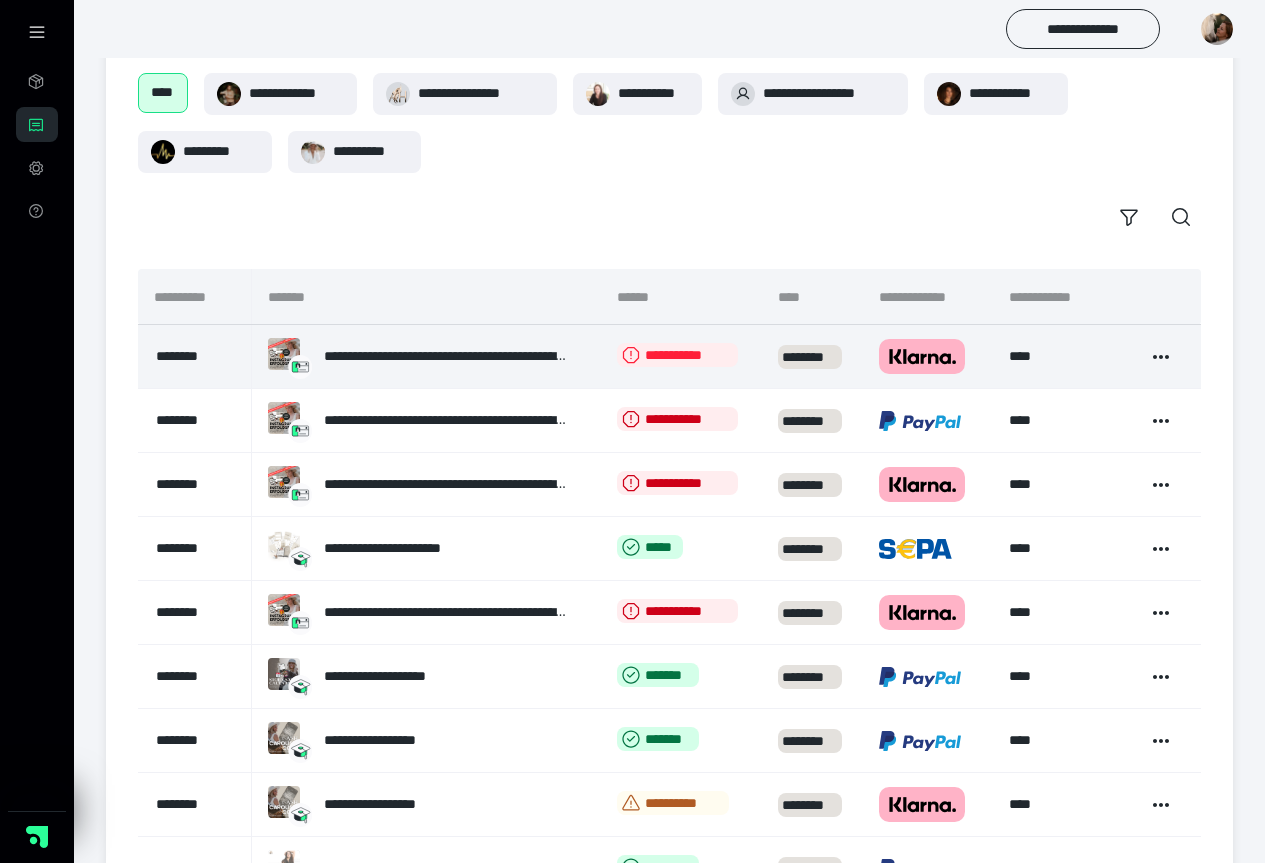 scroll, scrollTop: 200, scrollLeft: 0, axis: vertical 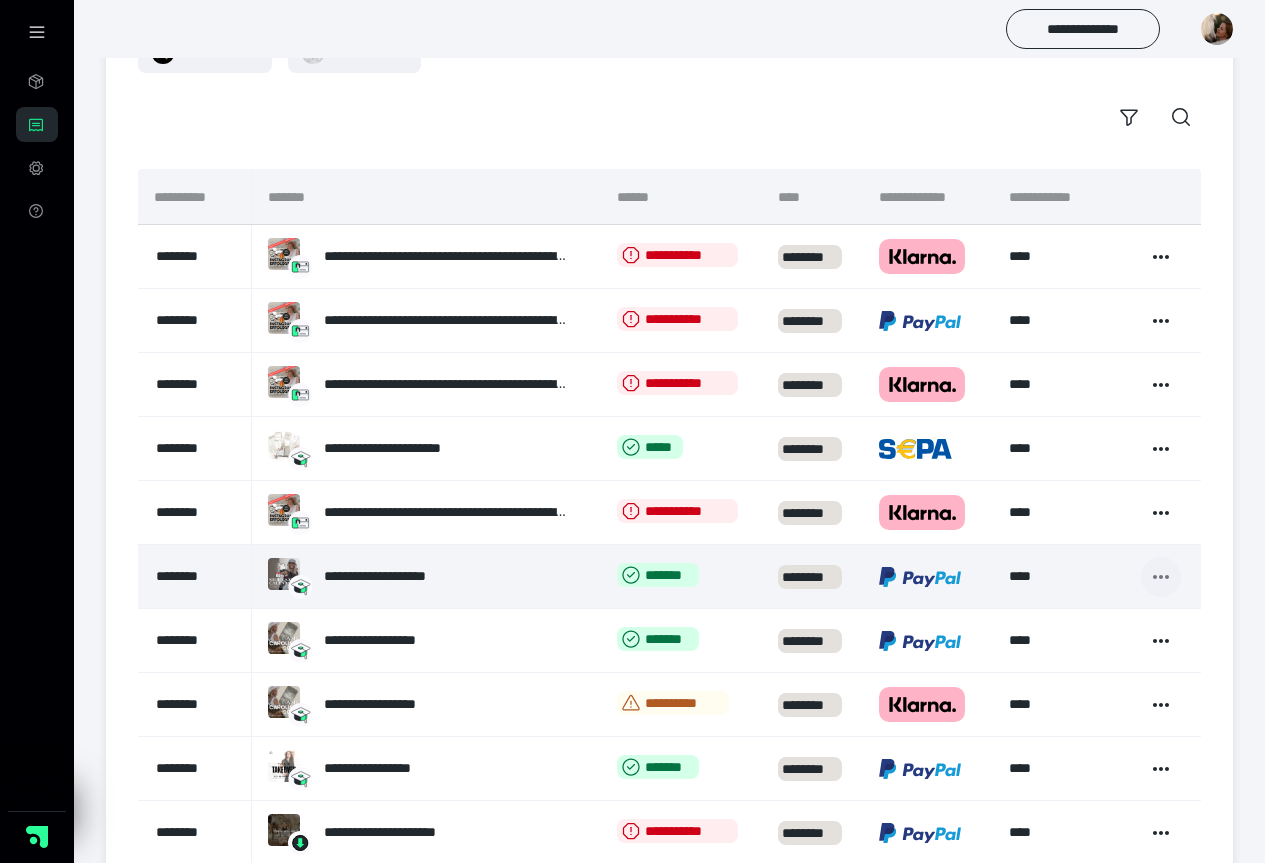 click at bounding box center [1161, 577] 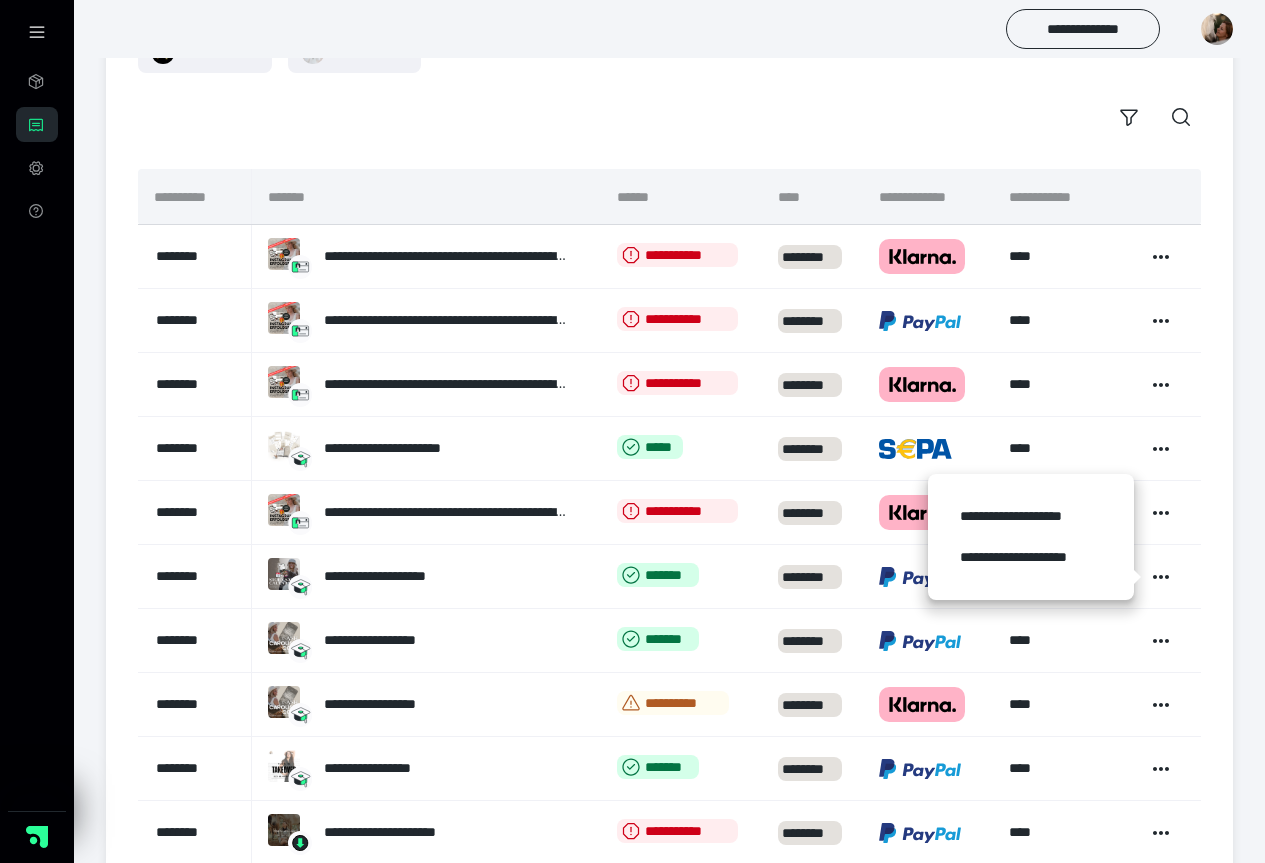 click on "**********" at bounding box center (669, 432) 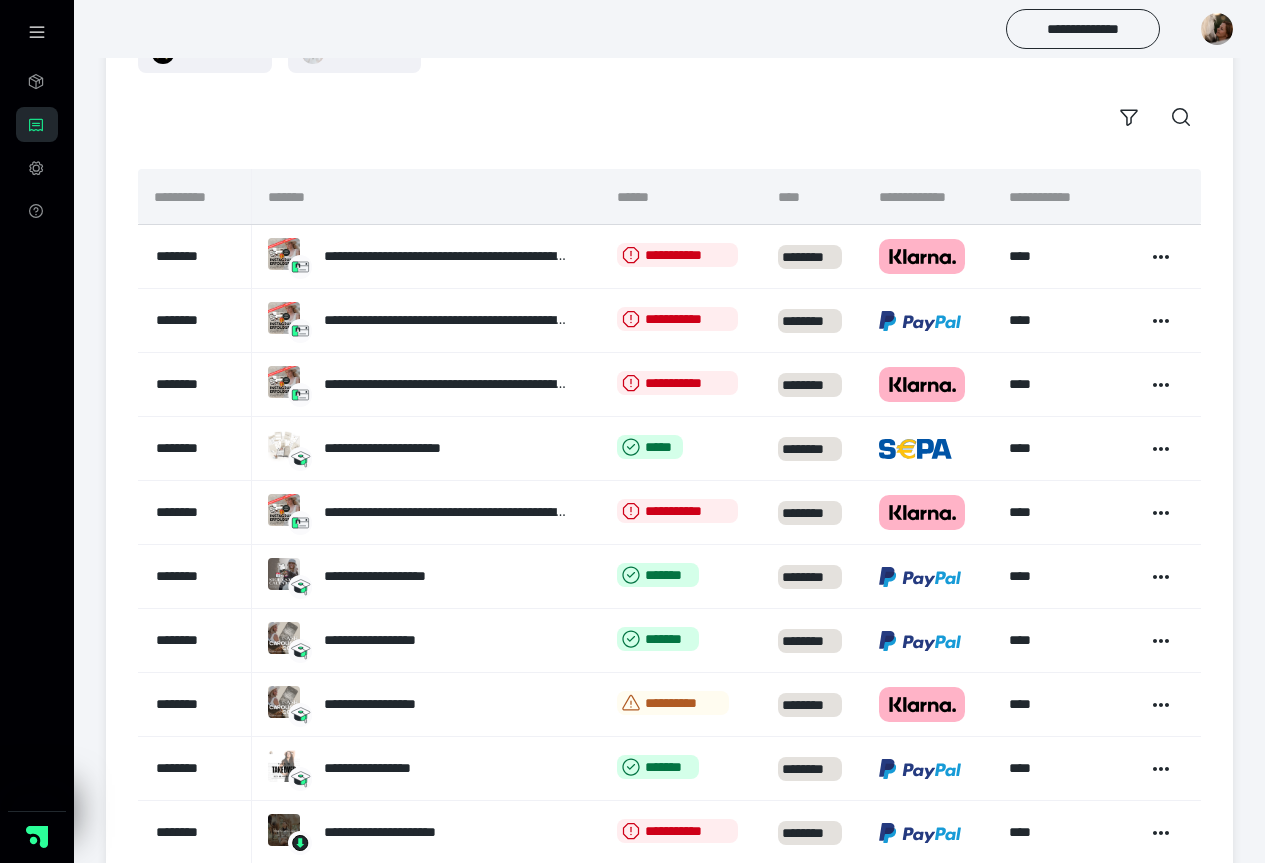 scroll, scrollTop: 300, scrollLeft: 0, axis: vertical 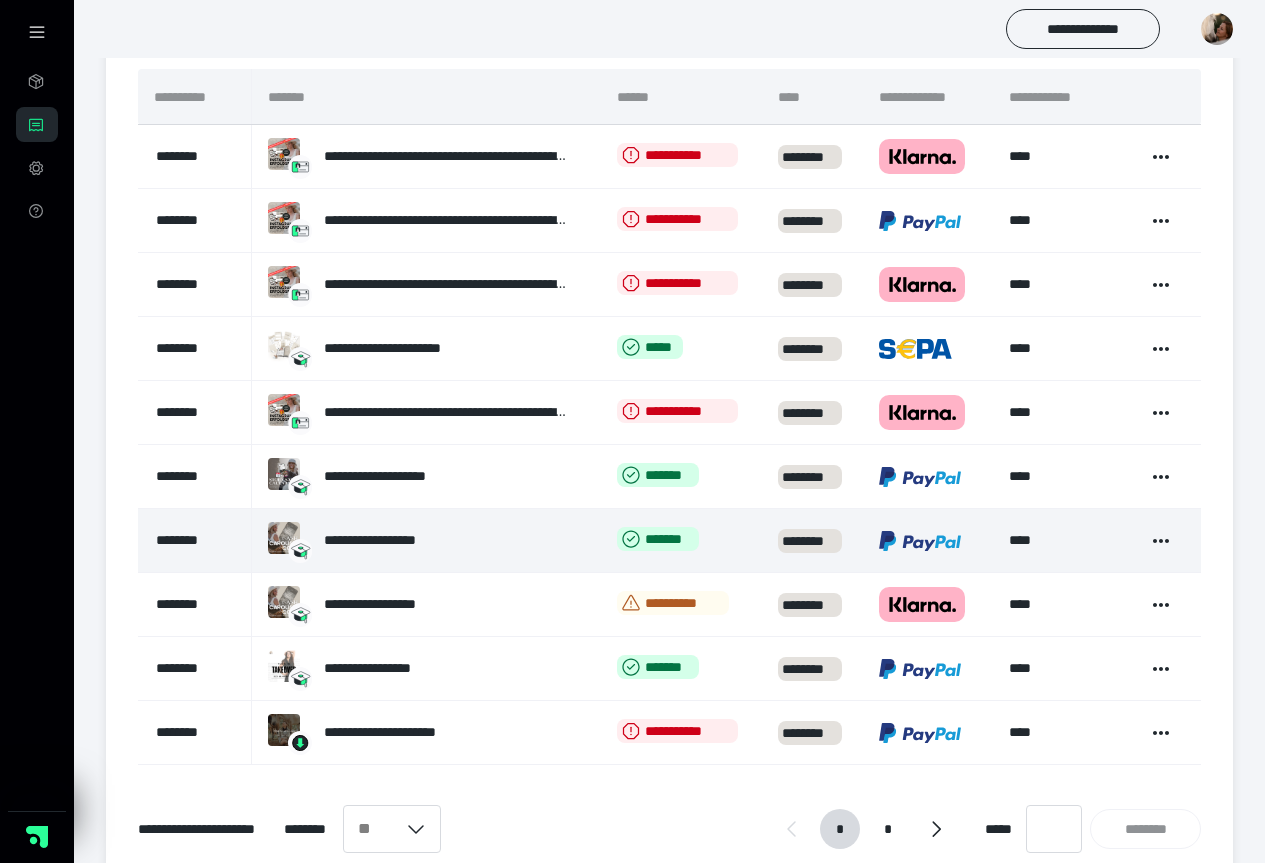 click on "**********" at bounding box center (392, 540) 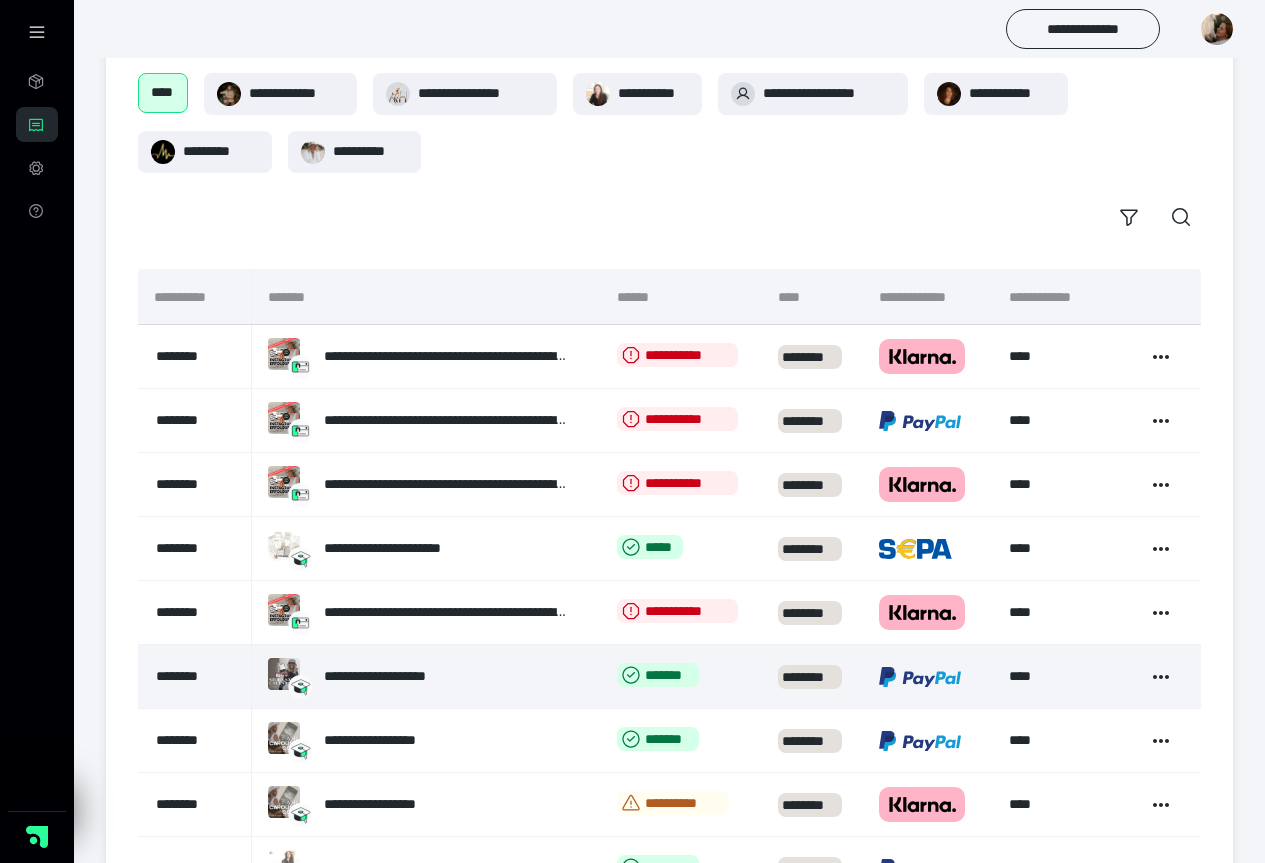scroll, scrollTop: 0, scrollLeft: 0, axis: both 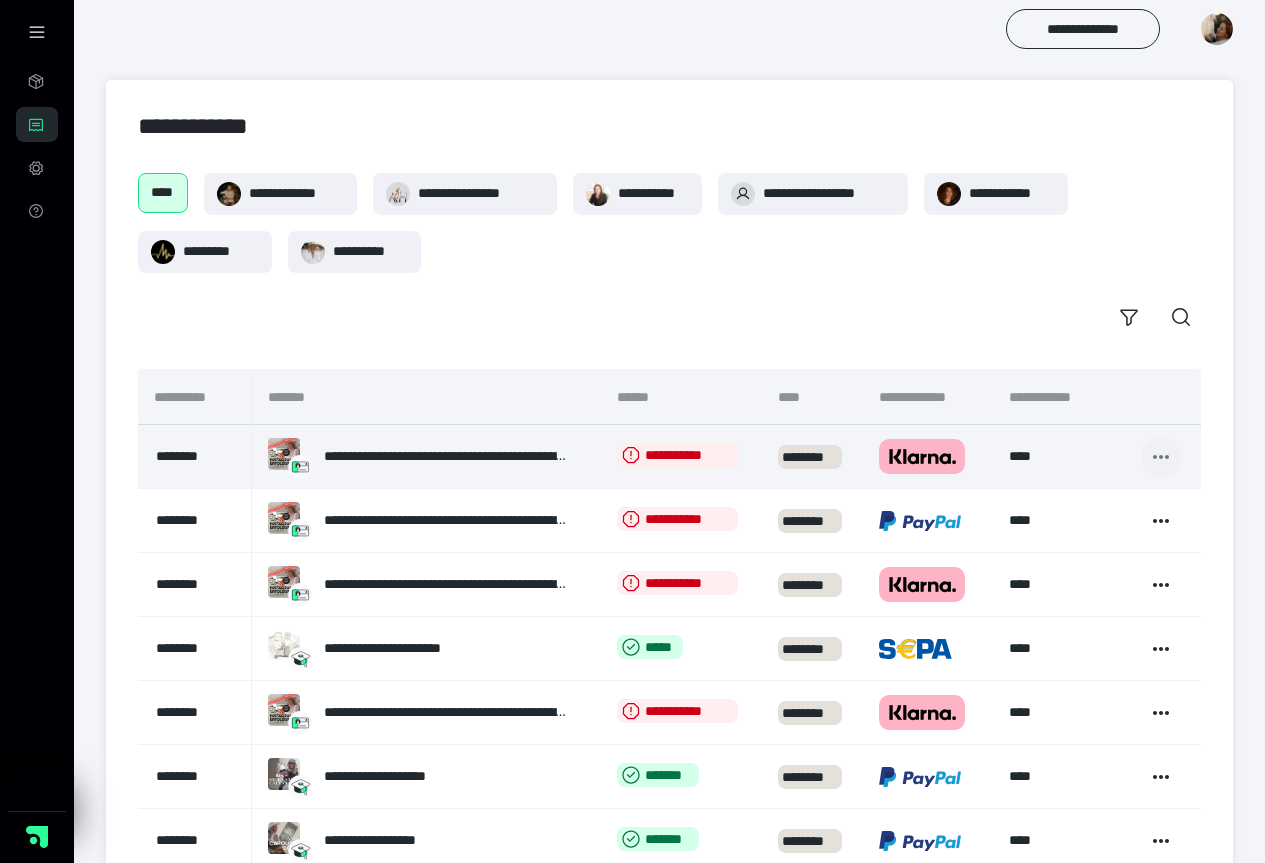 click at bounding box center (1161, 457) 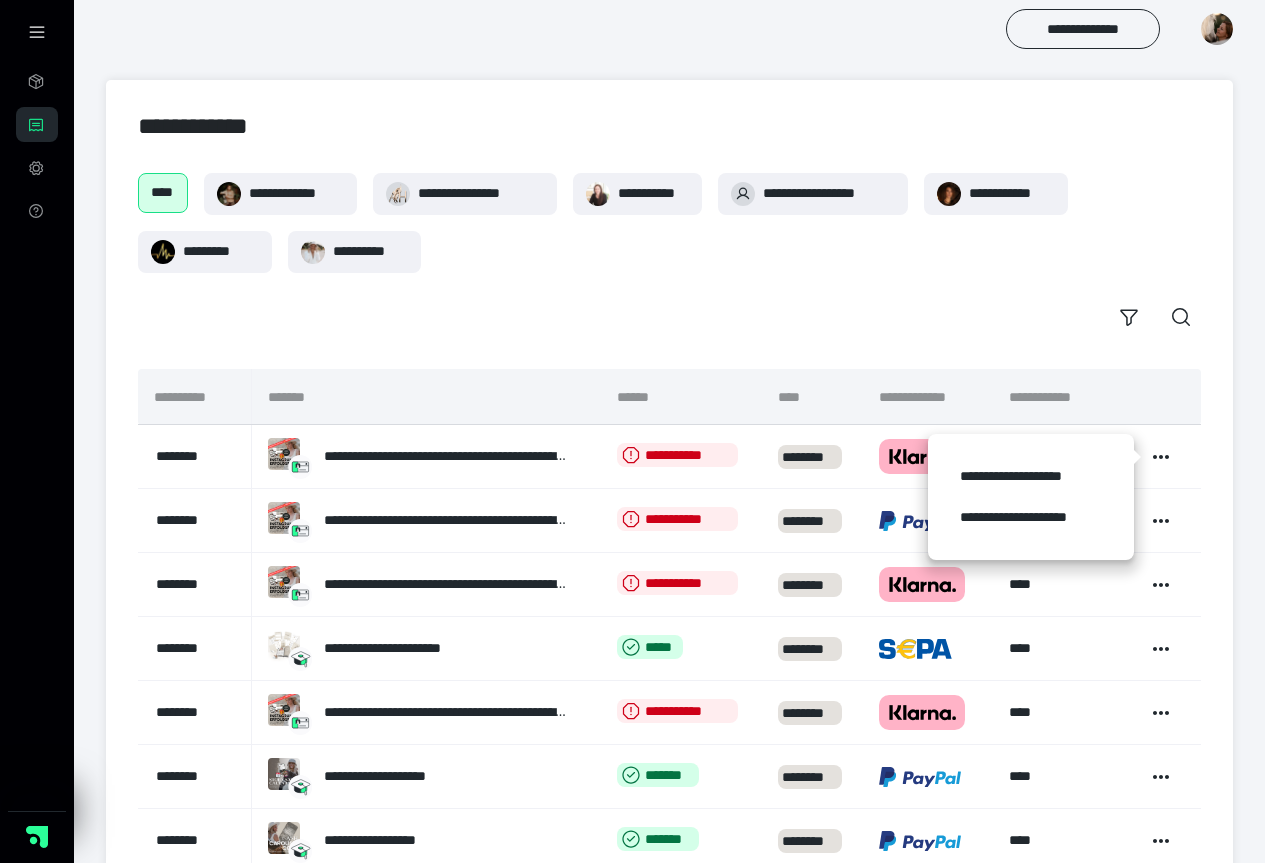 click on "**********" at bounding box center (669, 632) 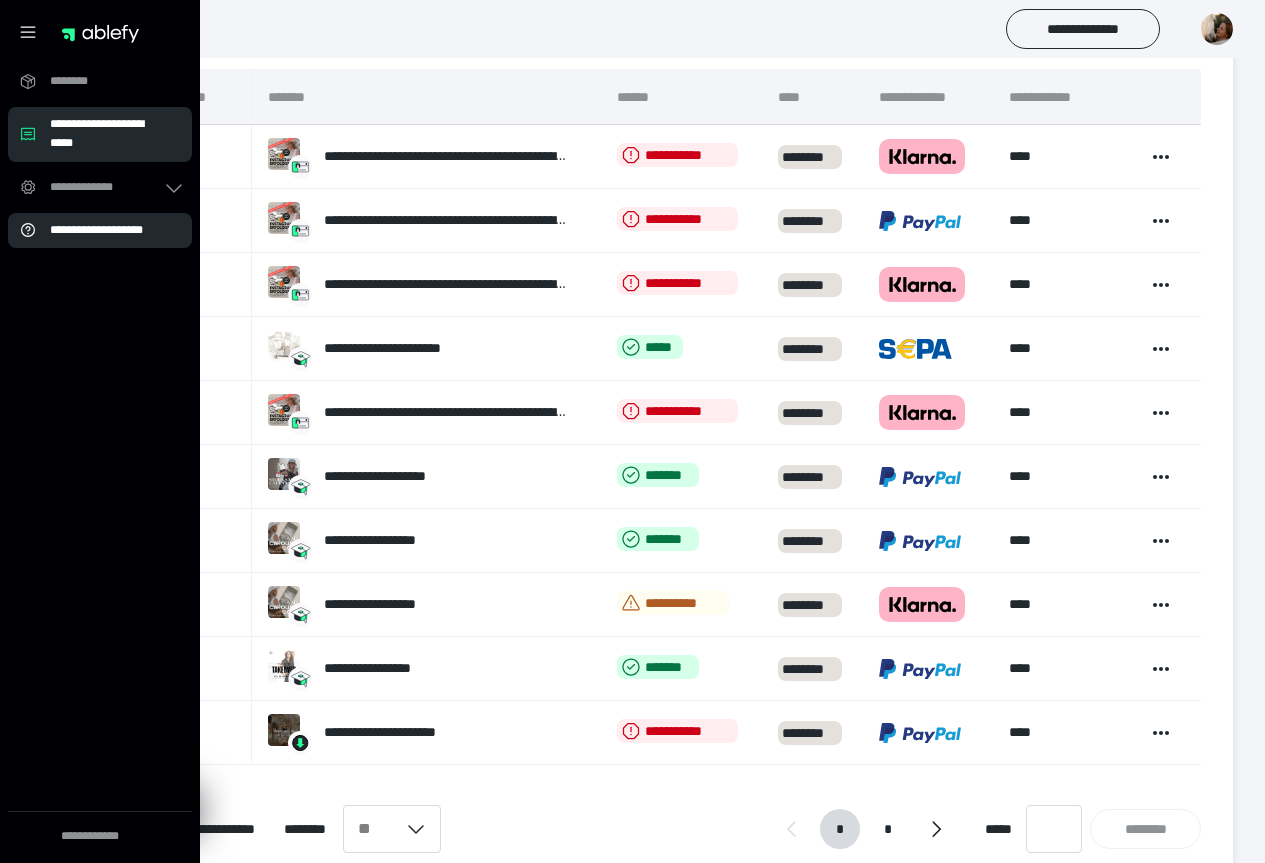 scroll, scrollTop: 0, scrollLeft: 0, axis: both 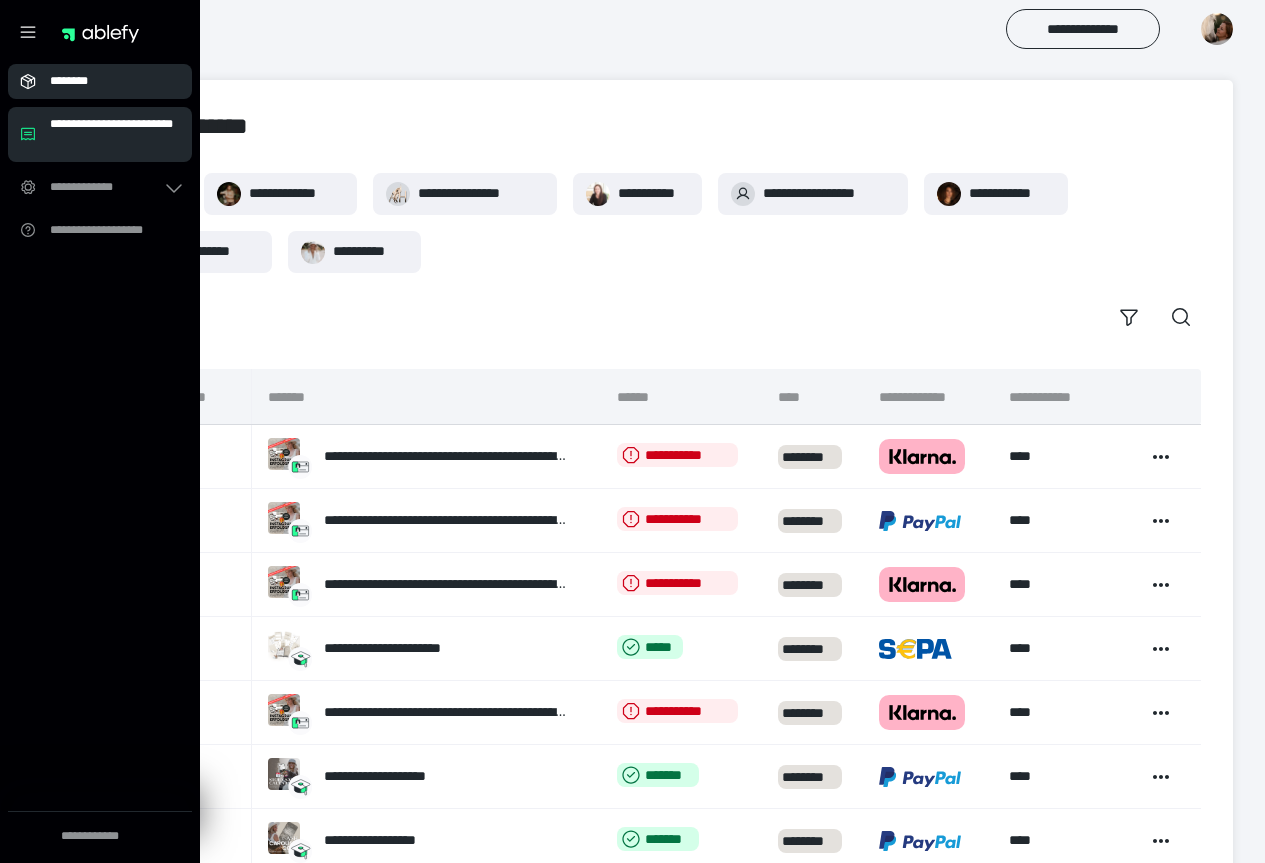 click on "********" at bounding box center [100, 81] 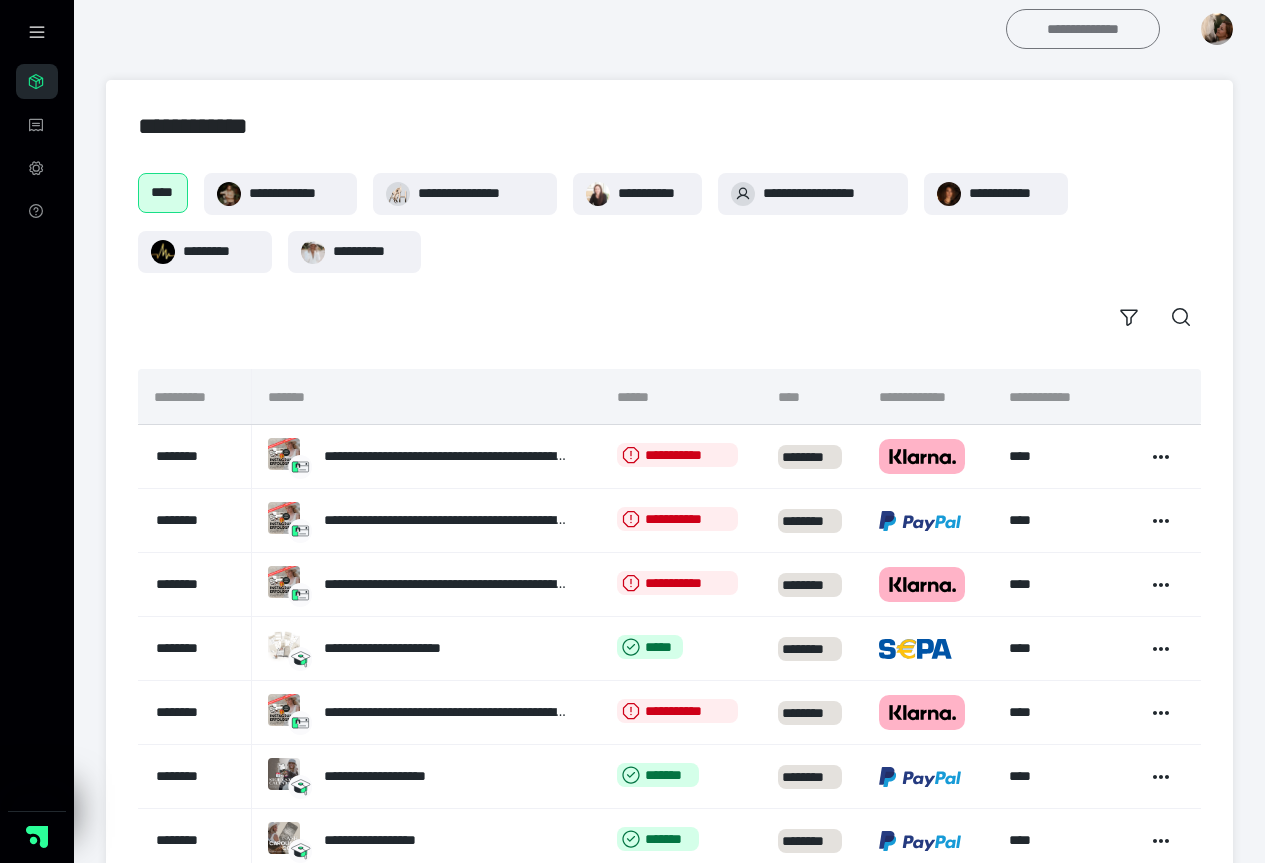 click on "**********" at bounding box center (1083, 29) 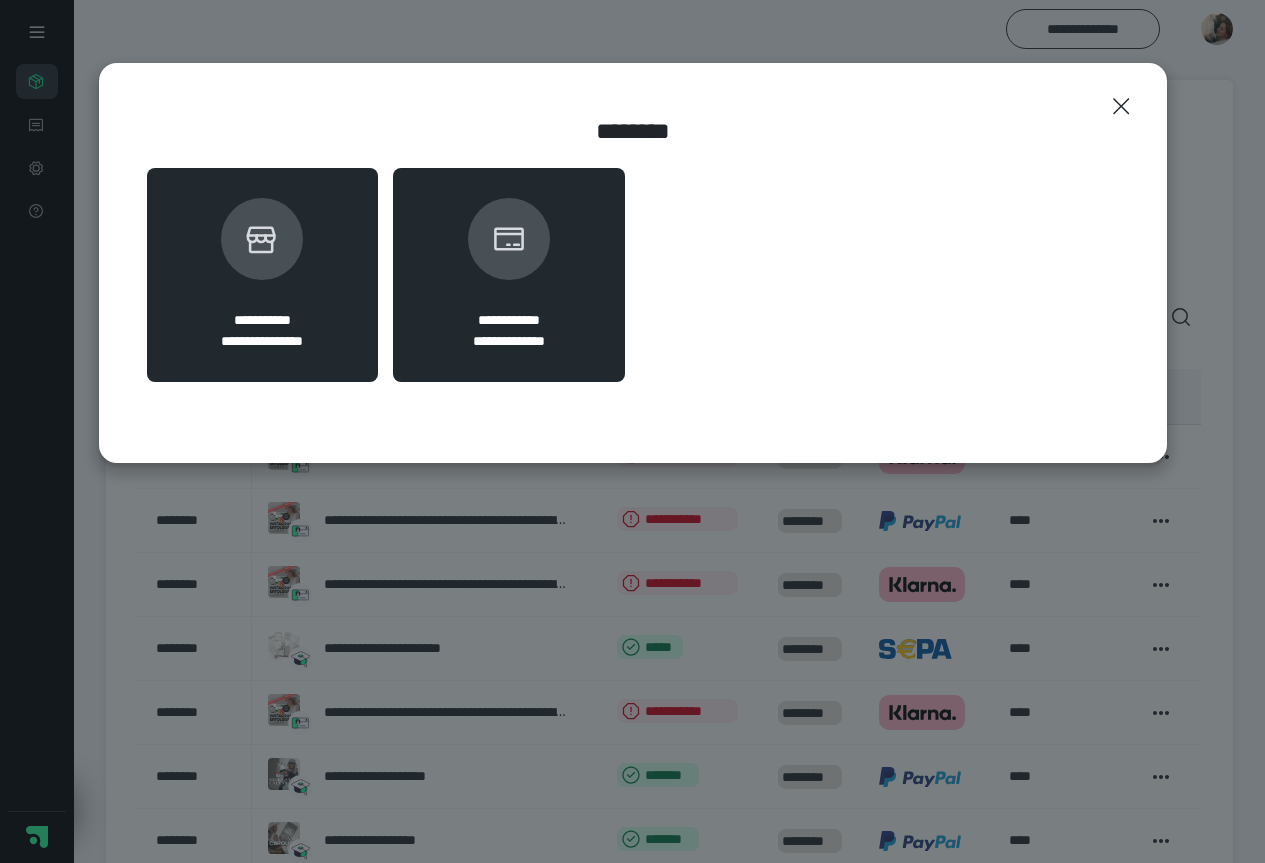 click on "**********" at bounding box center [263, 275] 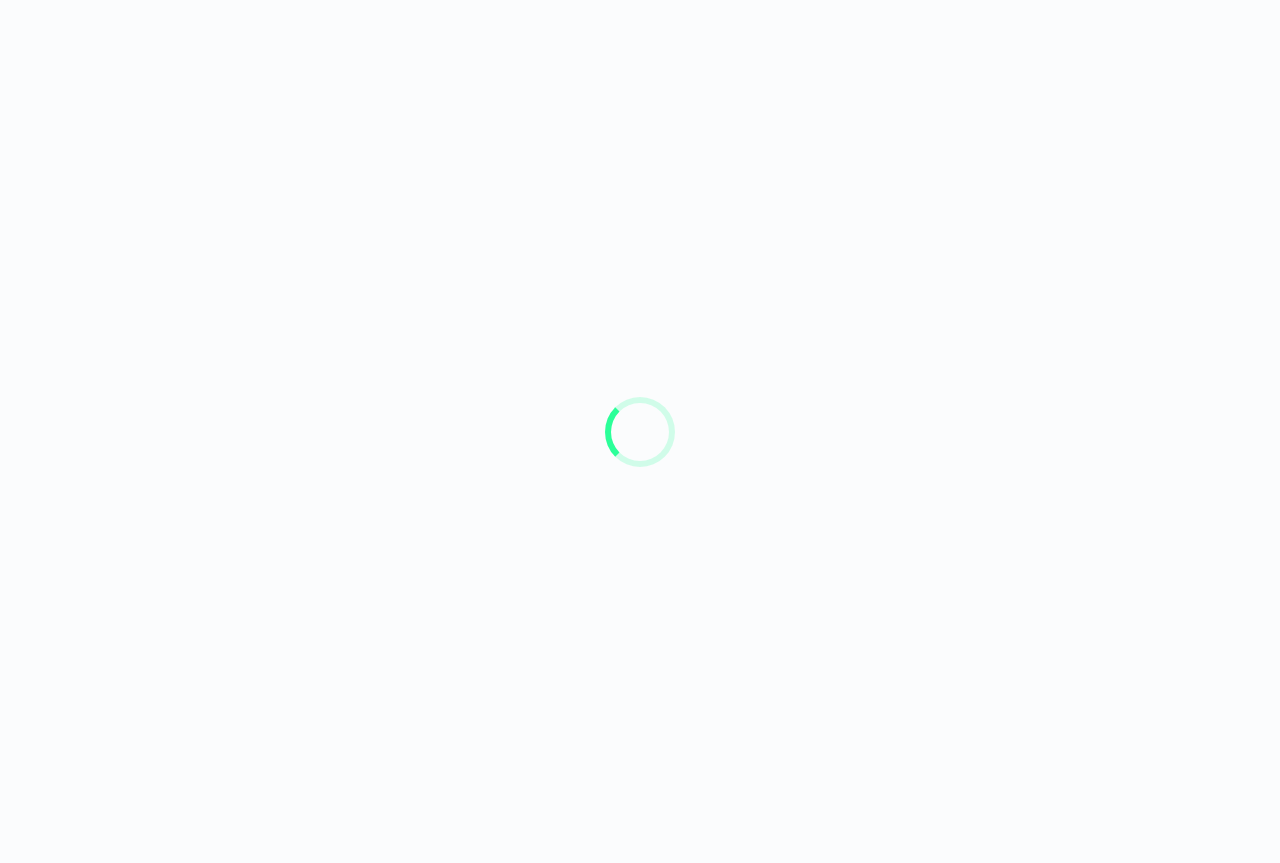 scroll, scrollTop: 0, scrollLeft: 0, axis: both 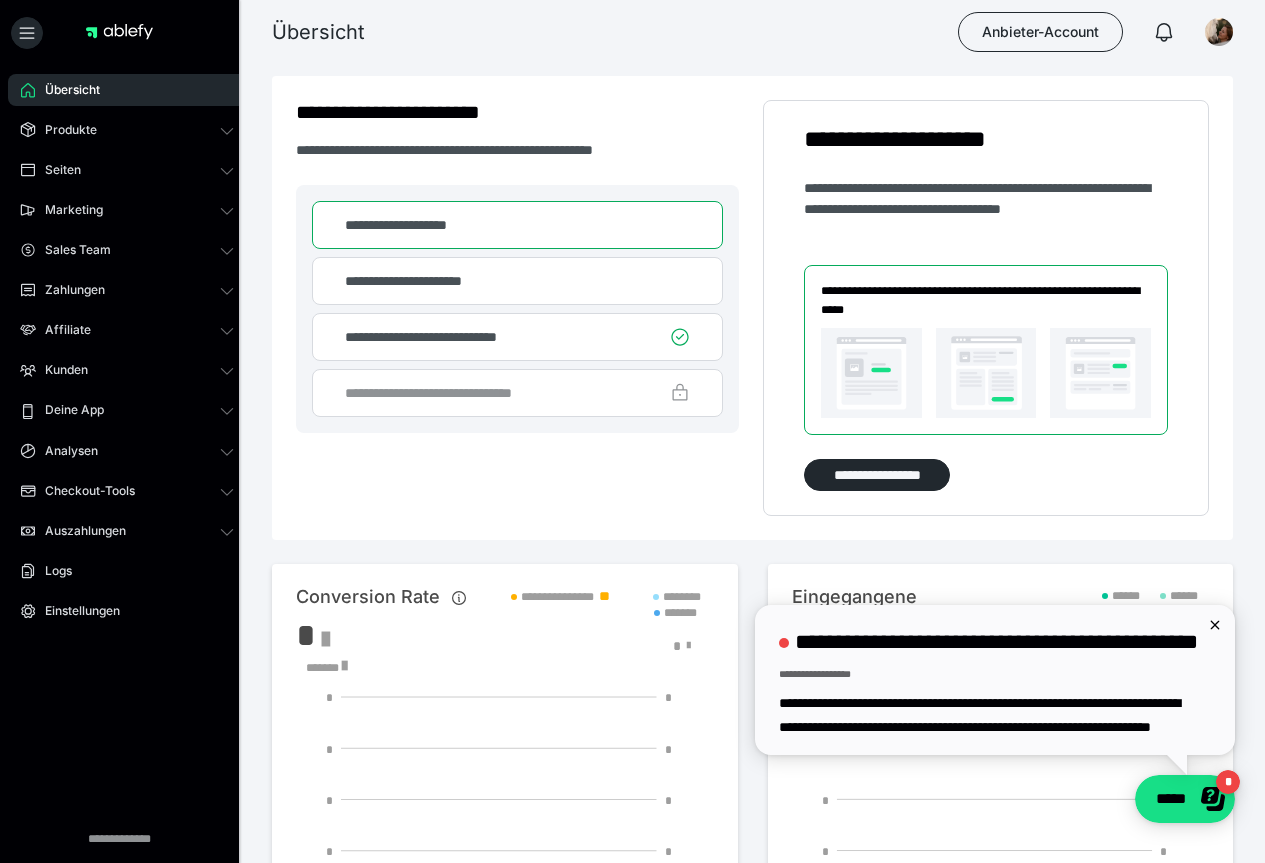 click on "**********" at bounding box center [408, 225] 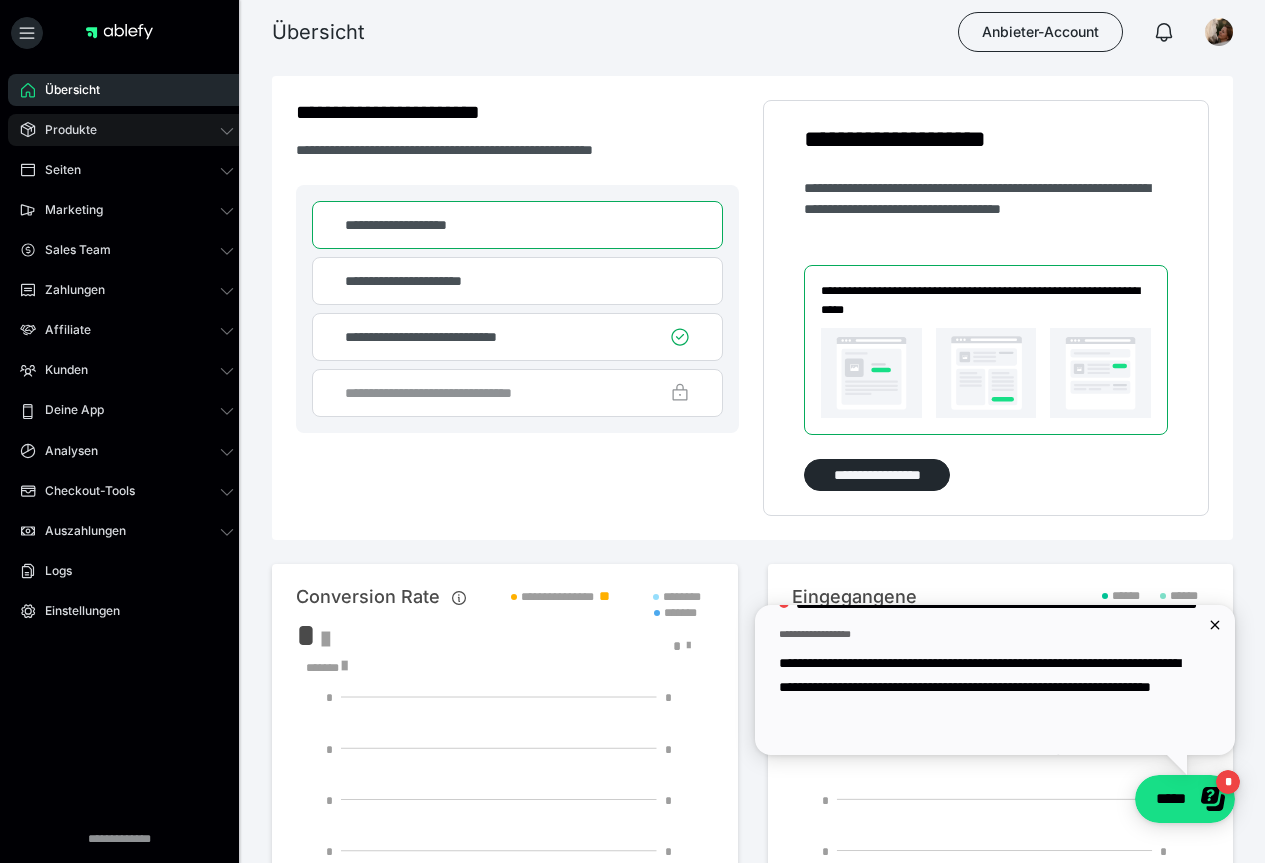 click on "Produkte" at bounding box center (127, 130) 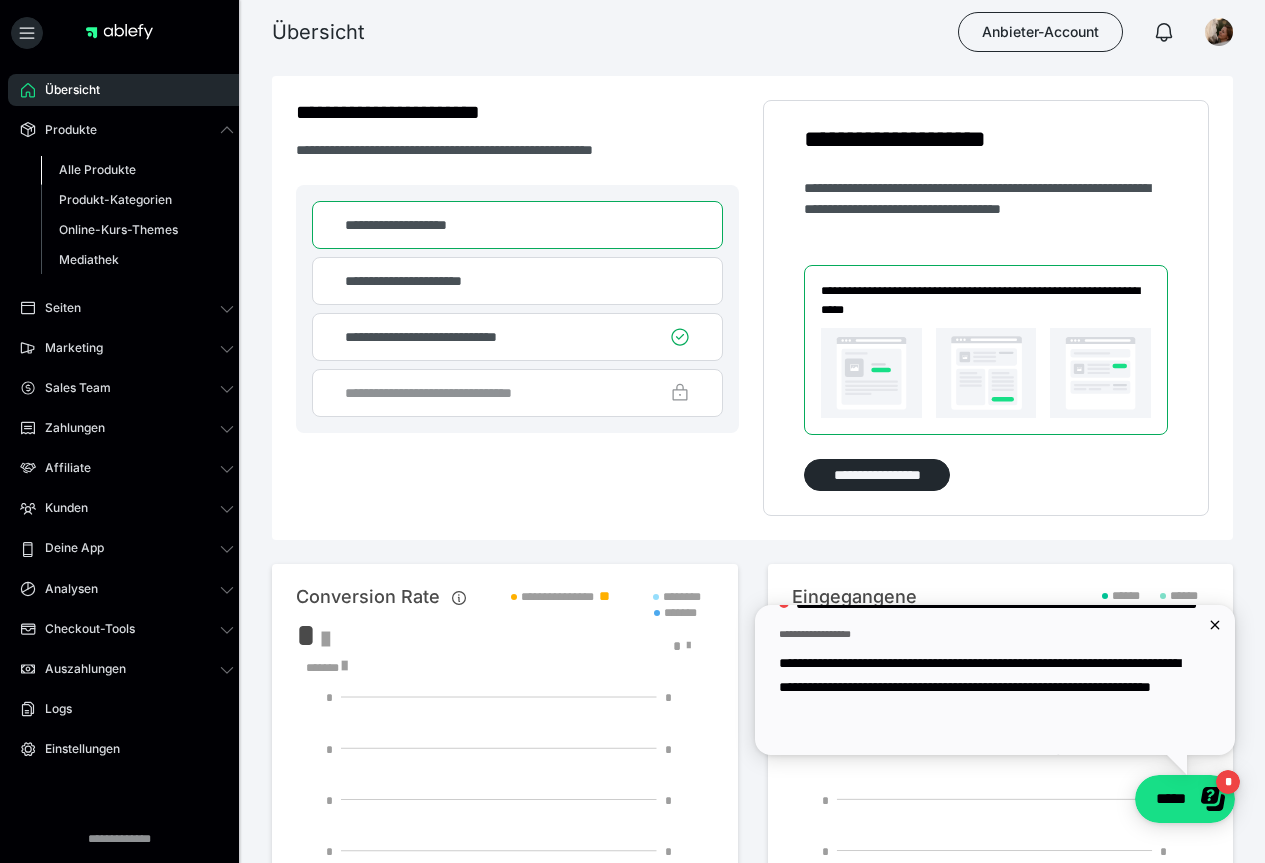 click on "Alle Produkte" at bounding box center (97, 169) 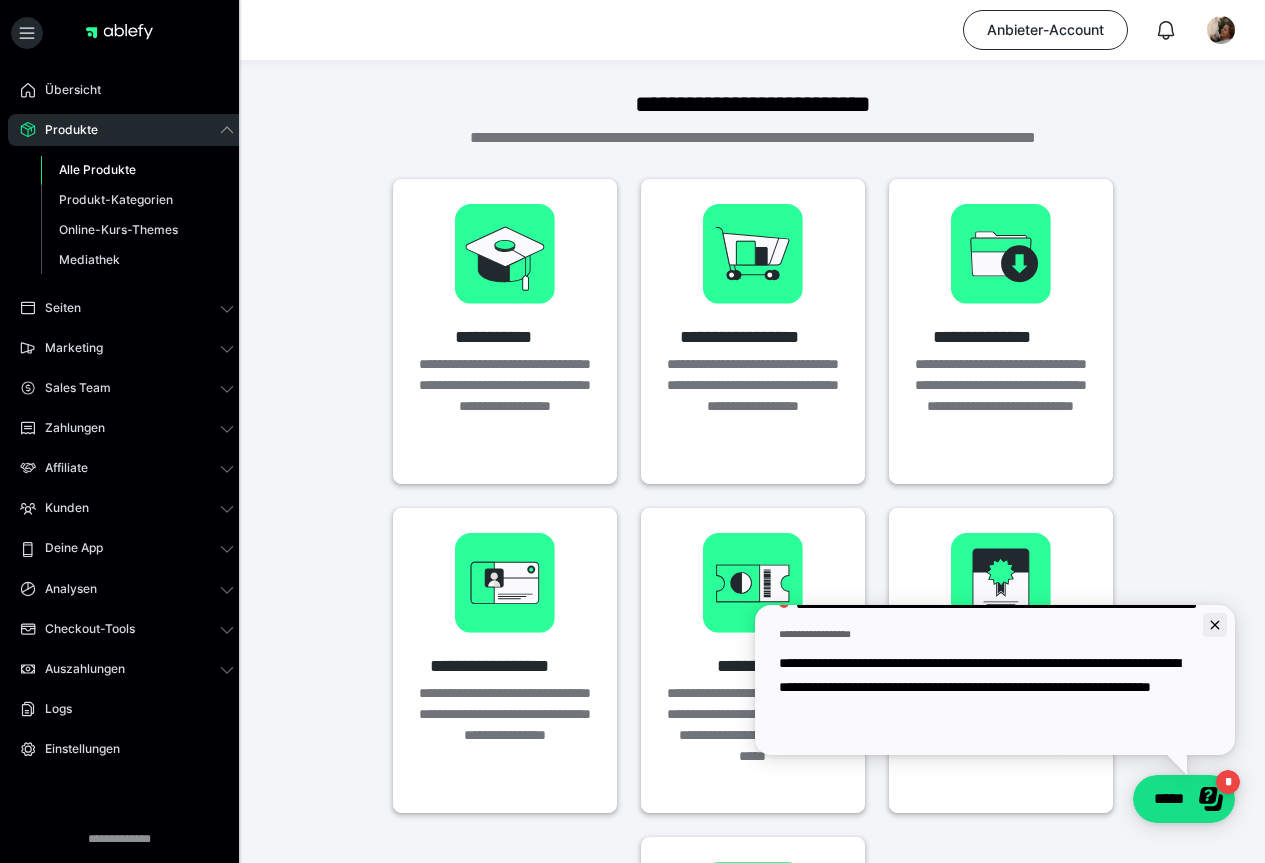 click 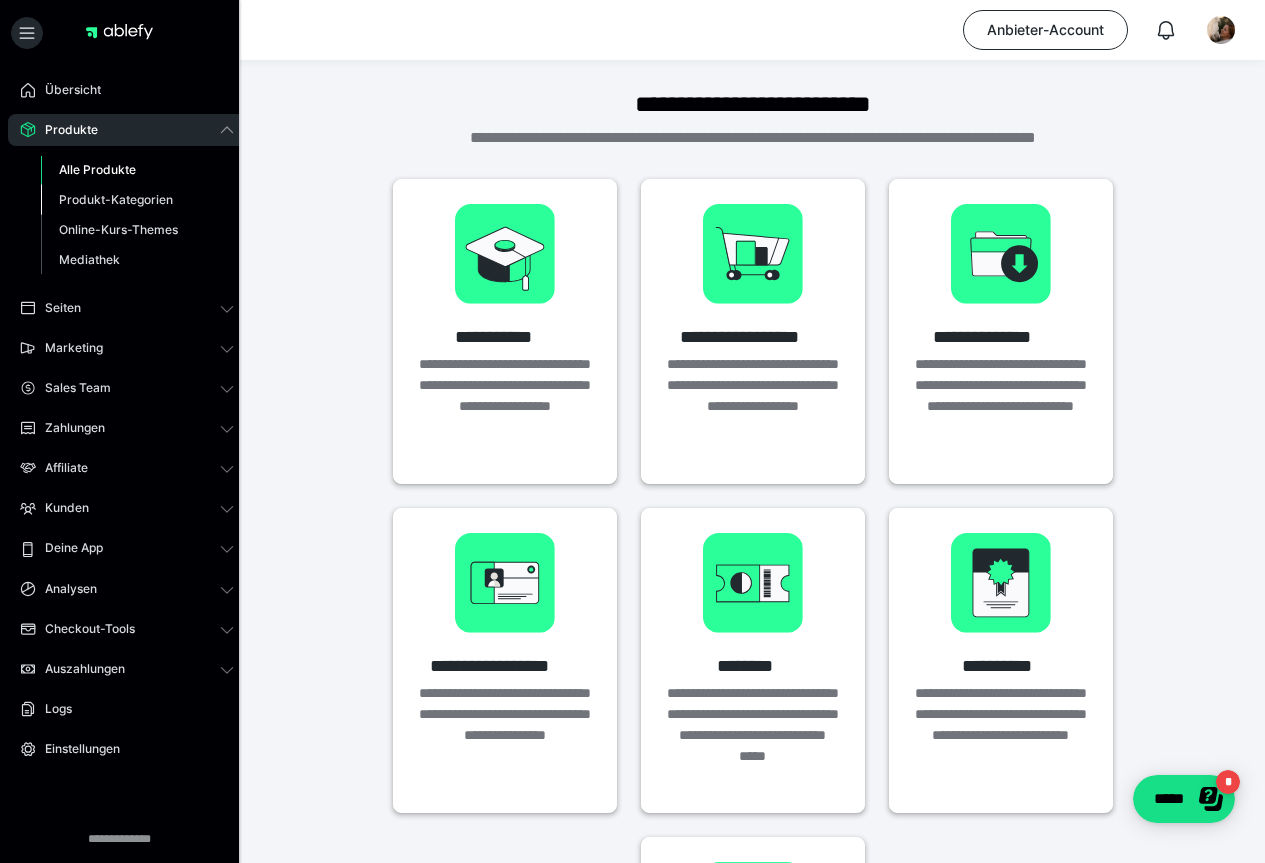 click on "Produkt-Kategorien" at bounding box center [116, 199] 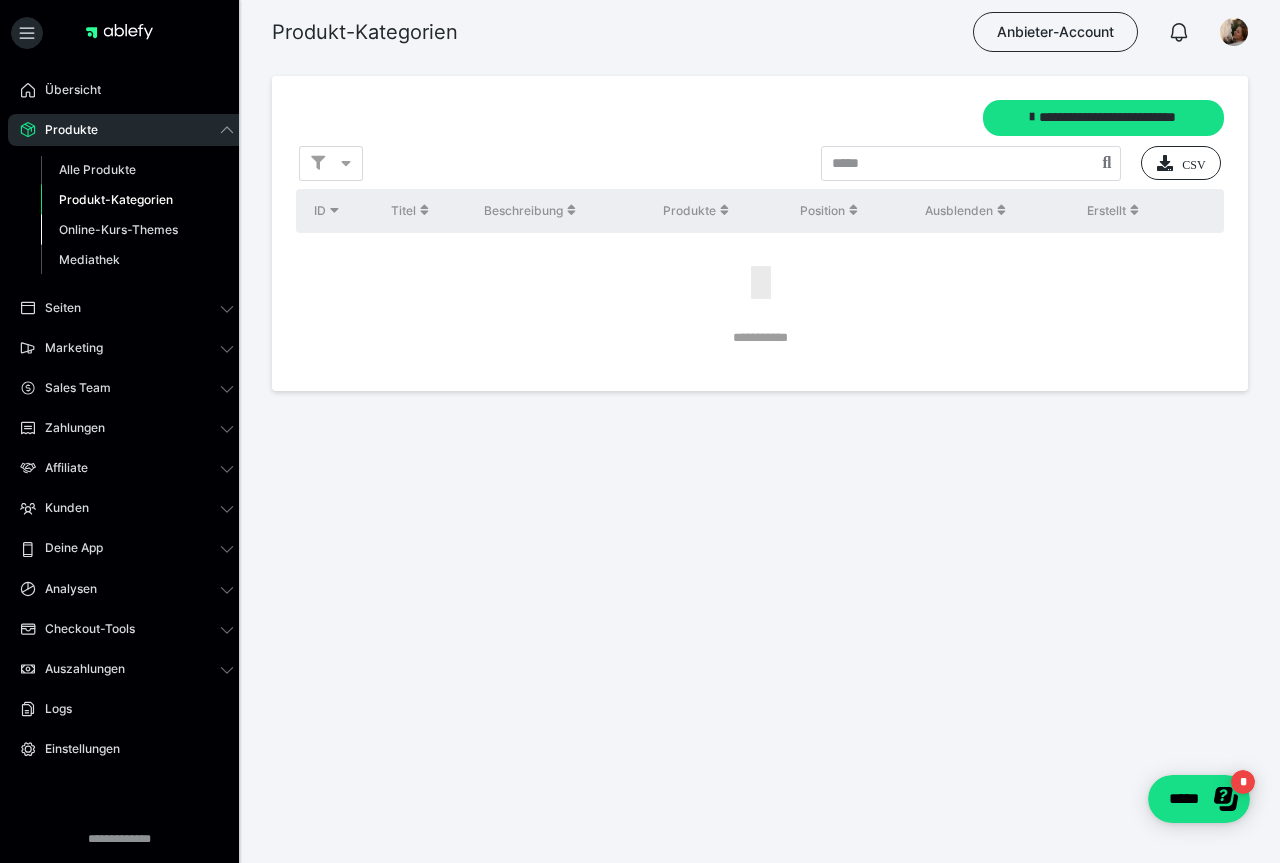 click on "Online-Kurs-Themes" at bounding box center [137, 230] 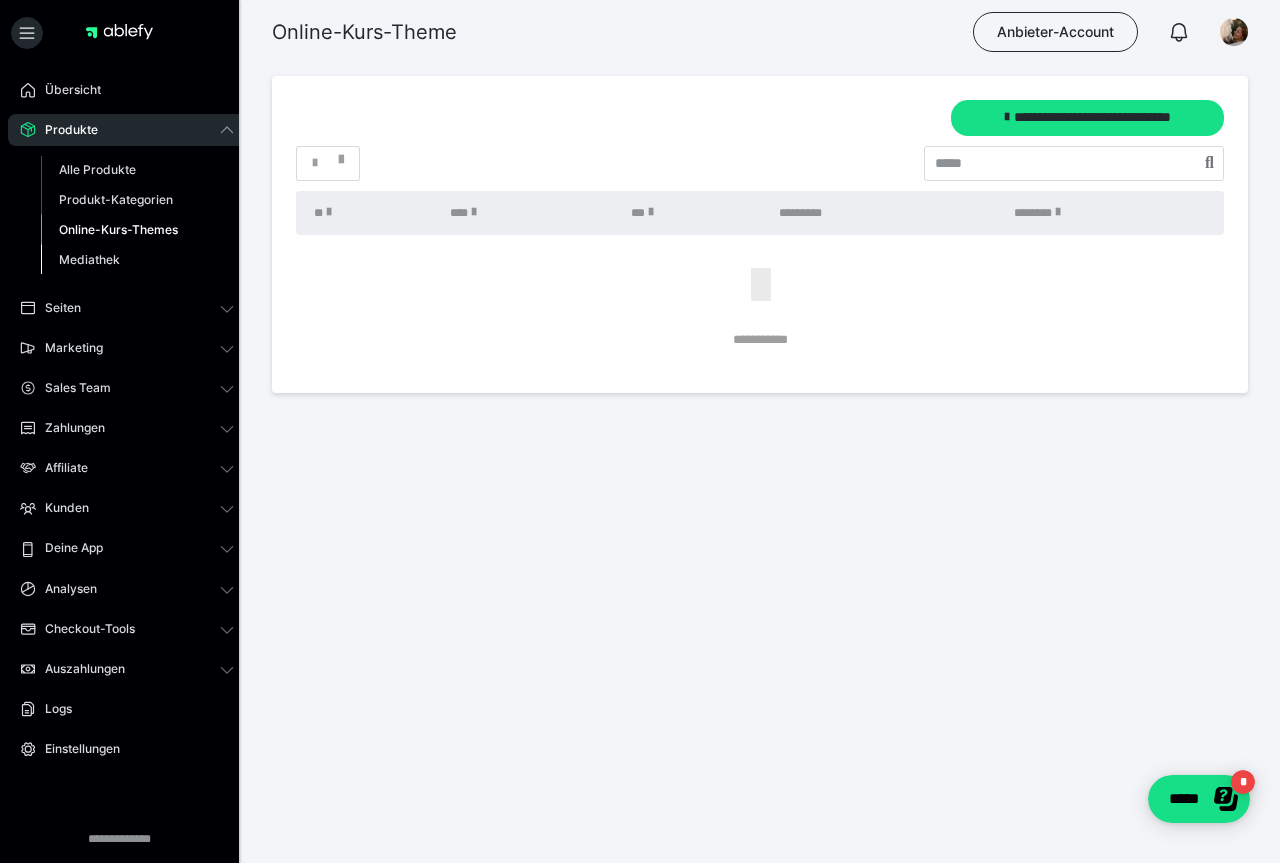click on "Mediathek" at bounding box center [89, 259] 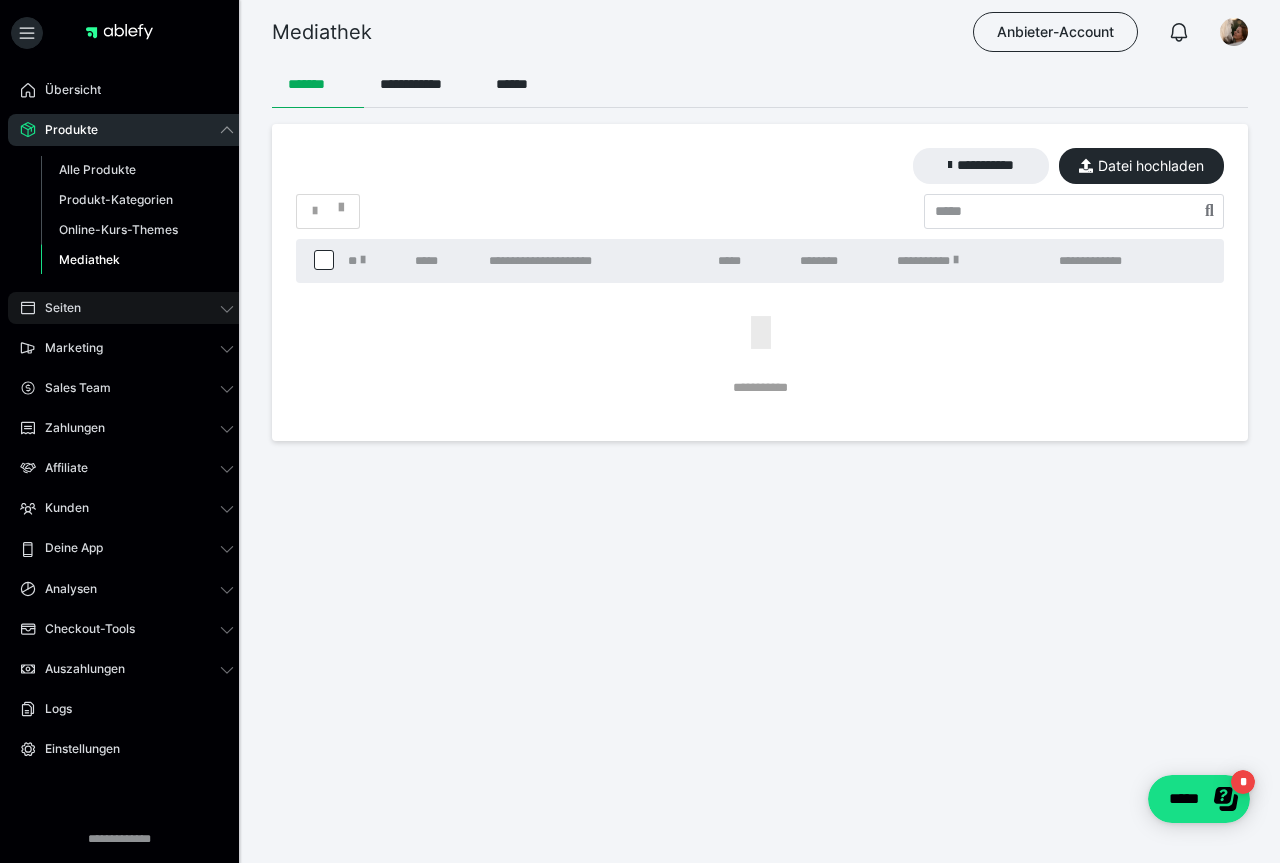 click 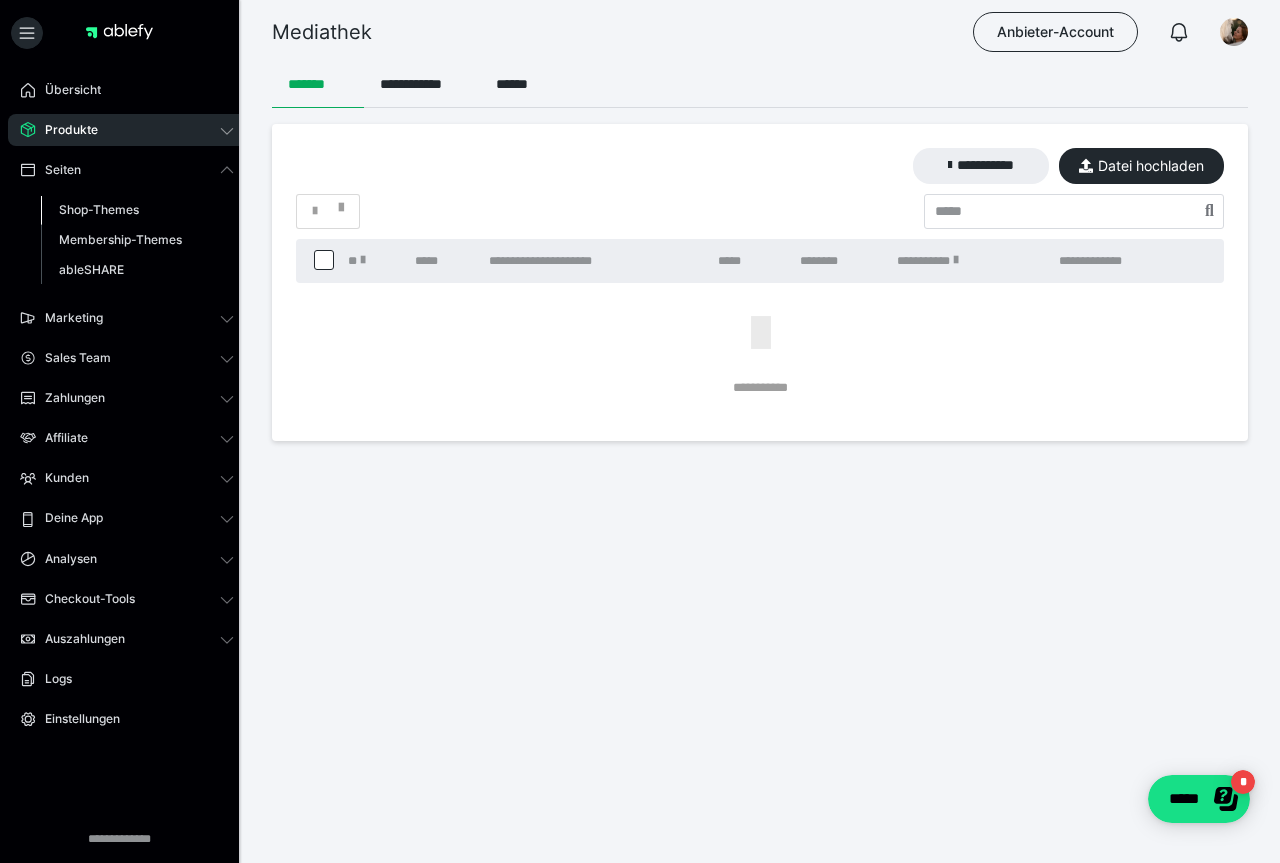 click on "Shop-Themes" at bounding box center [137, 210] 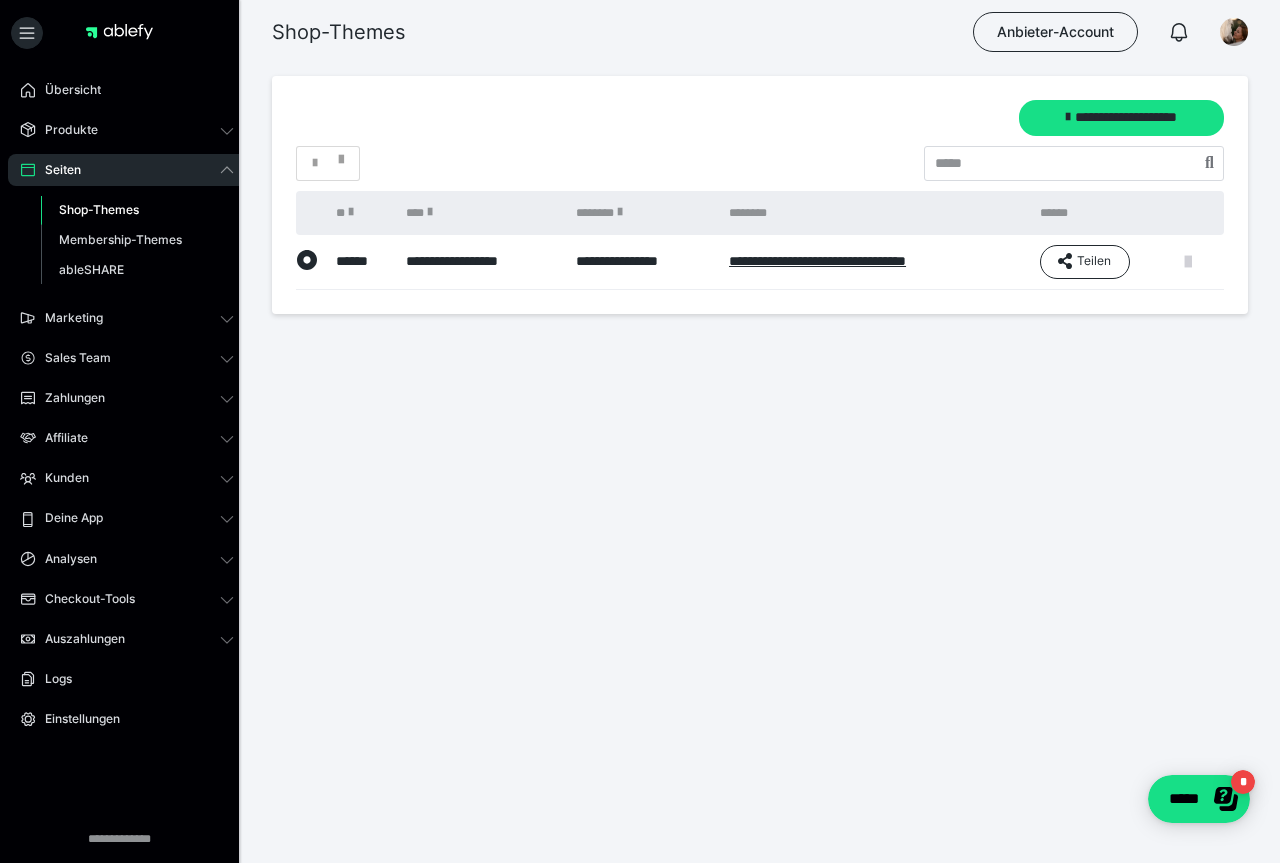 click at bounding box center [1188, 262] 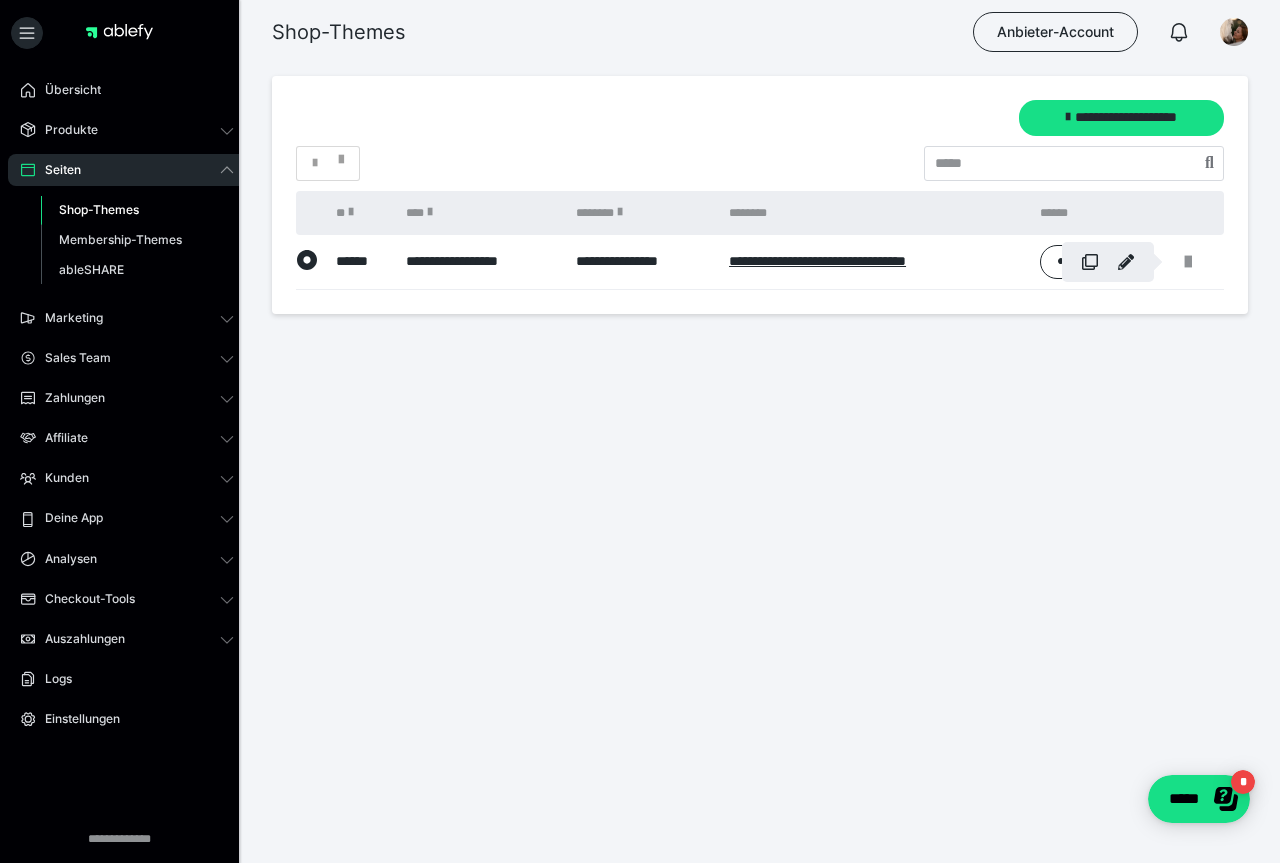 click at bounding box center (640, 431) 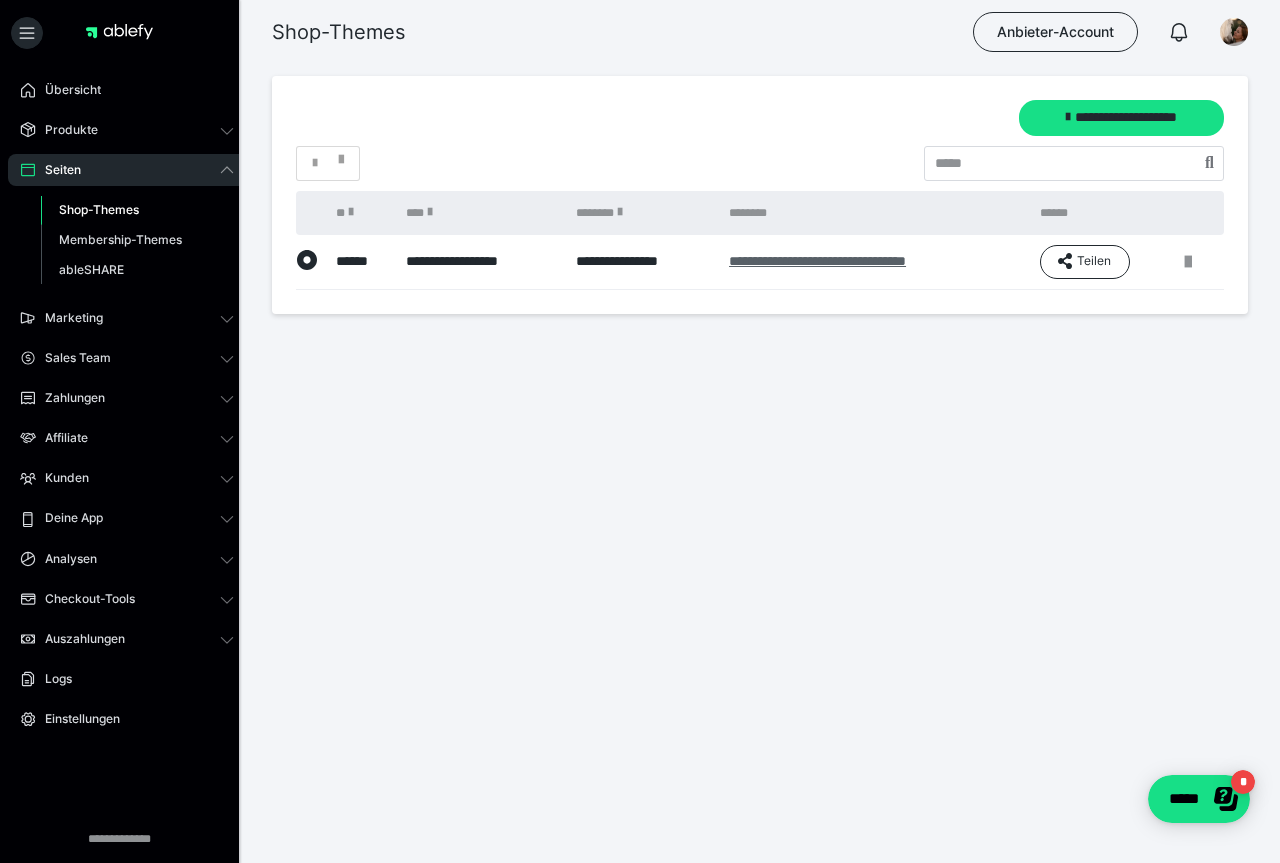 click on "**********" at bounding box center (817, 261) 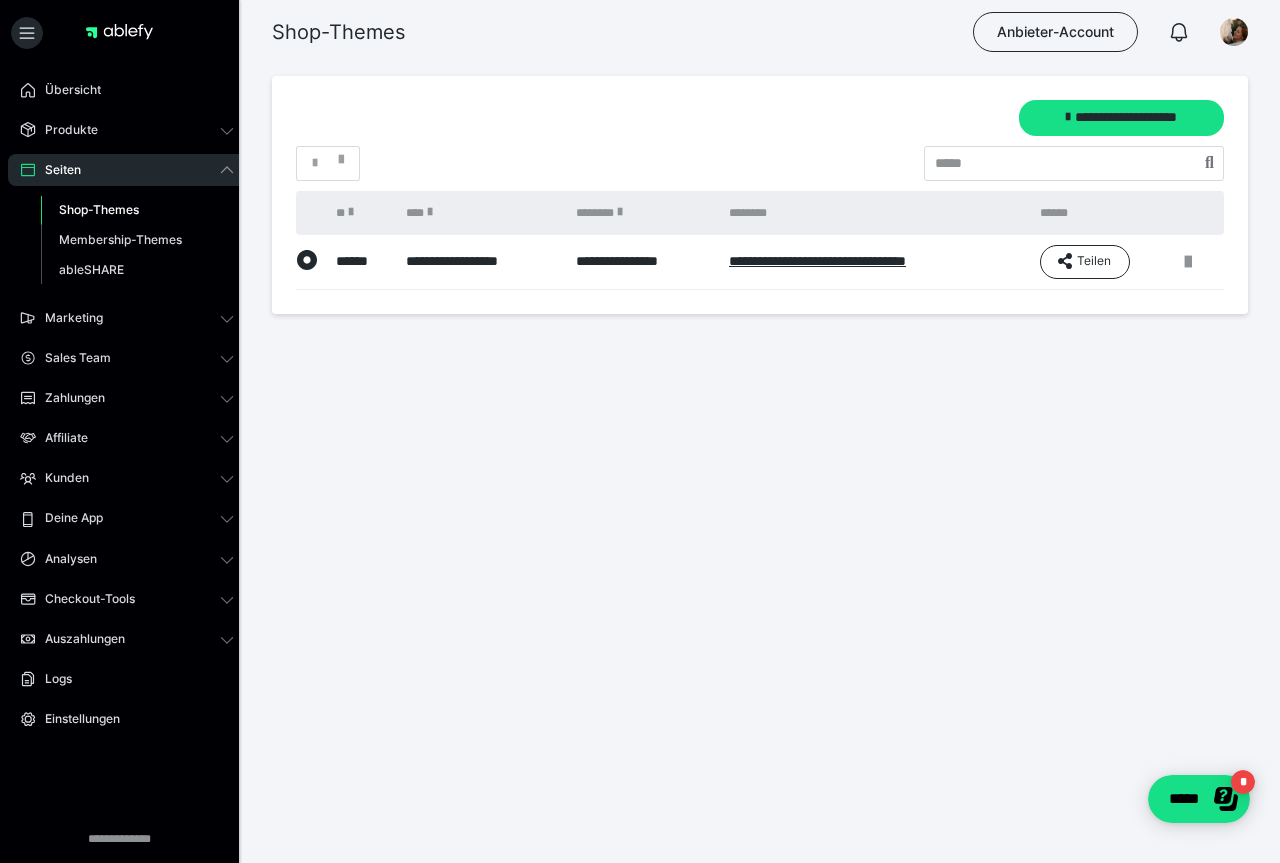 click on "Seiten" at bounding box center [56, 170] 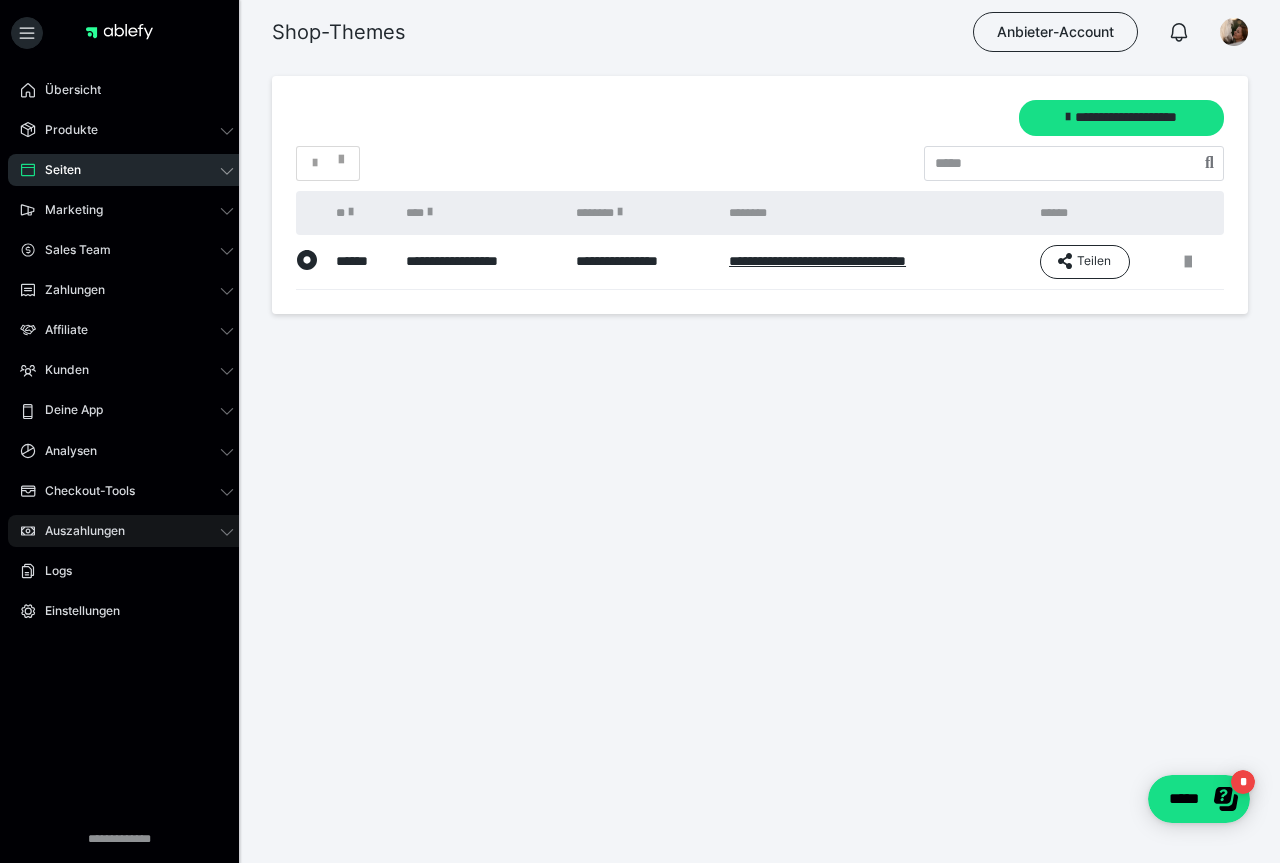 click on "Auszahlungen" at bounding box center (78, 531) 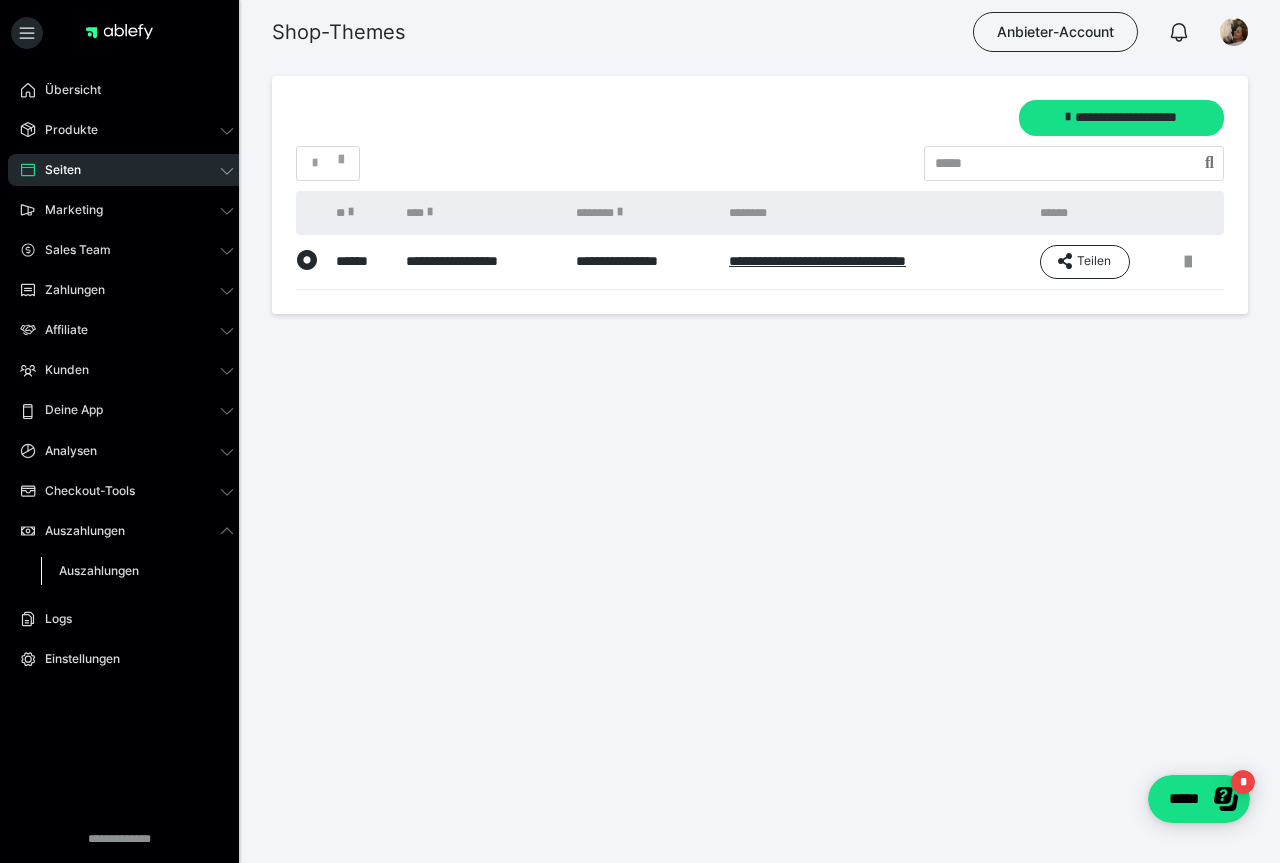 click on "Auszahlungen" at bounding box center [99, 570] 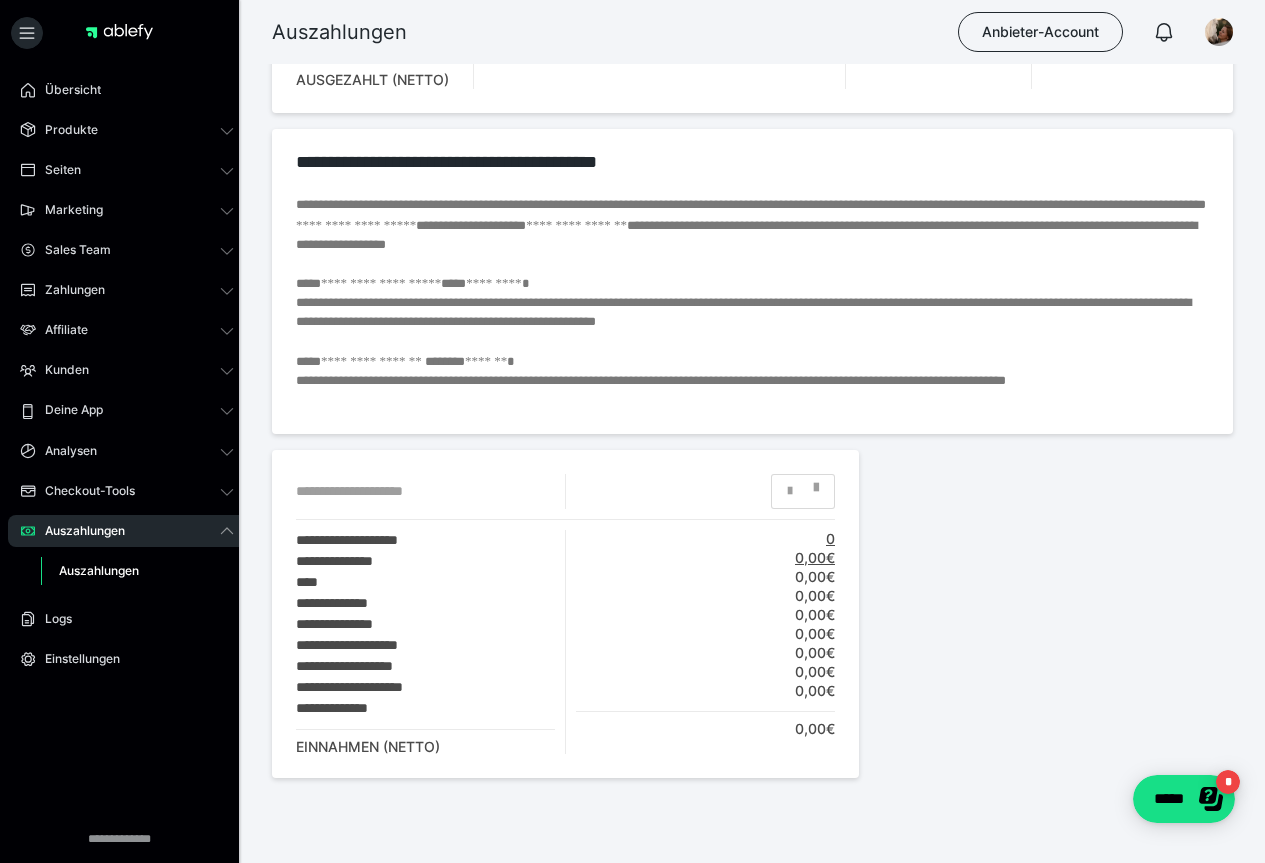 scroll, scrollTop: 546, scrollLeft: 0, axis: vertical 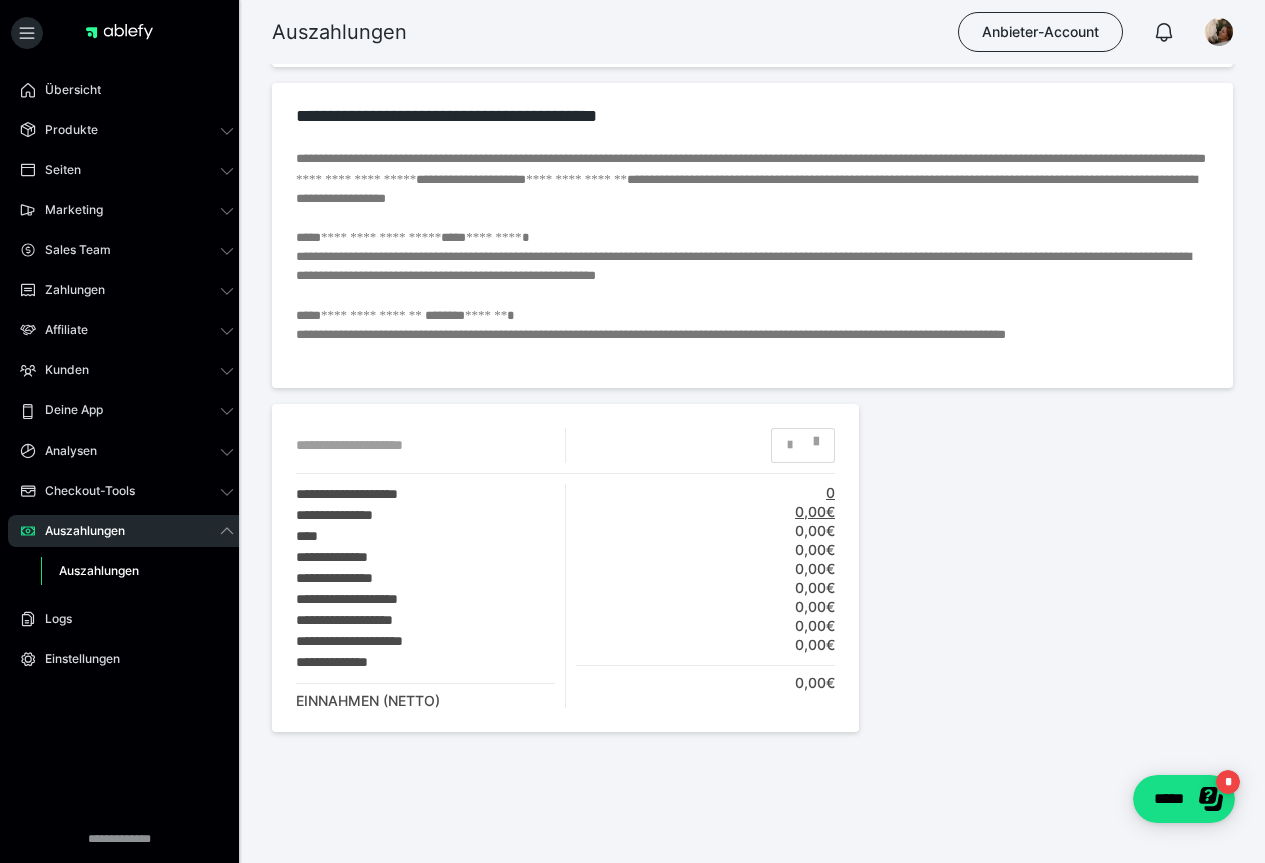 click 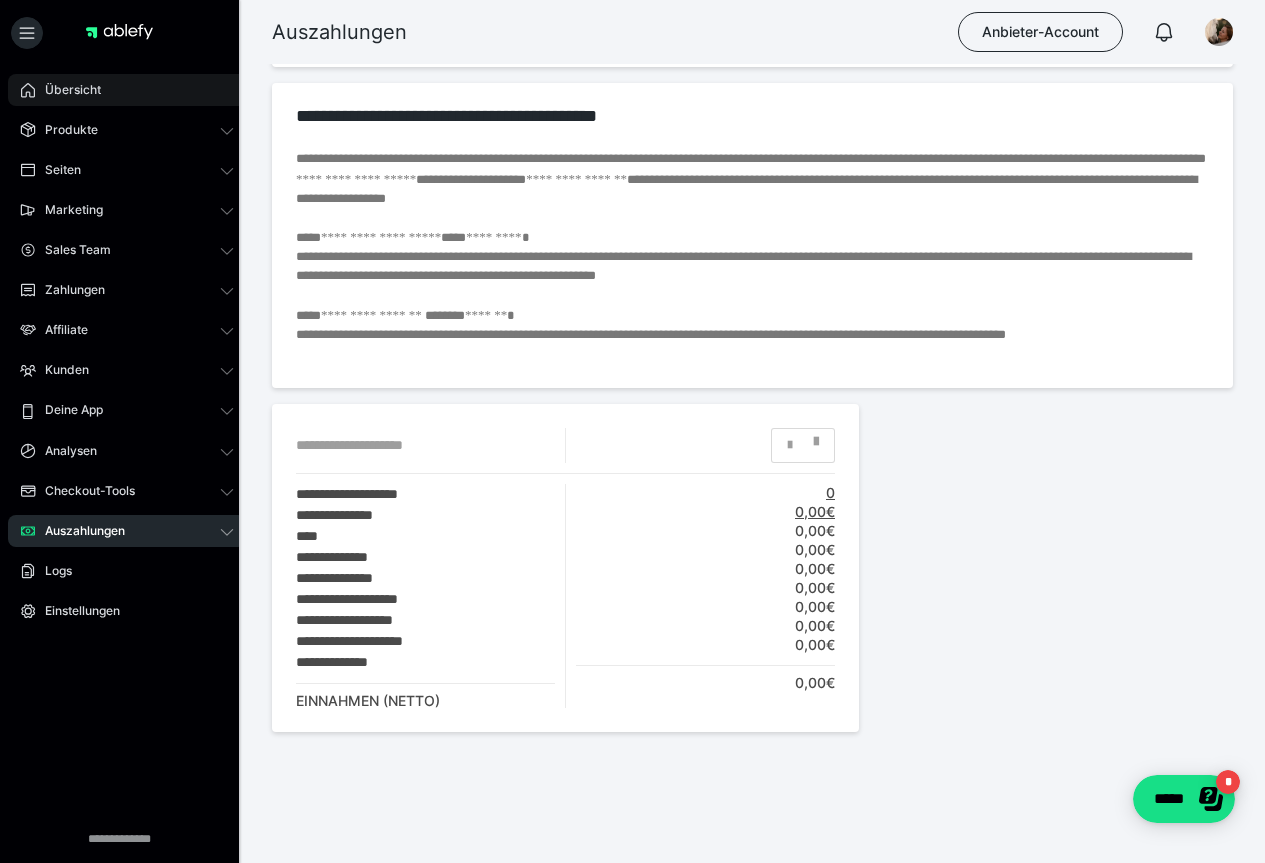 click on "Übersicht" at bounding box center (66, 90) 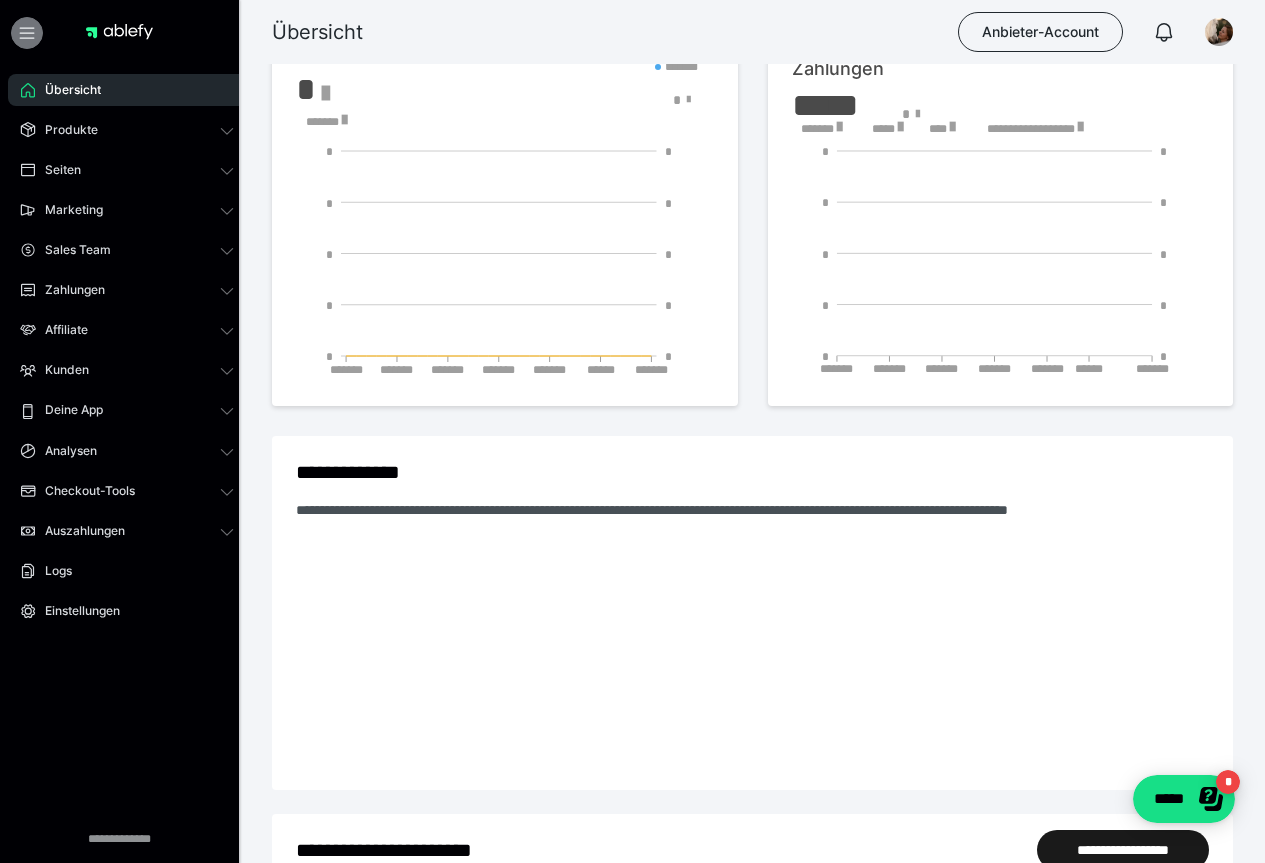 click 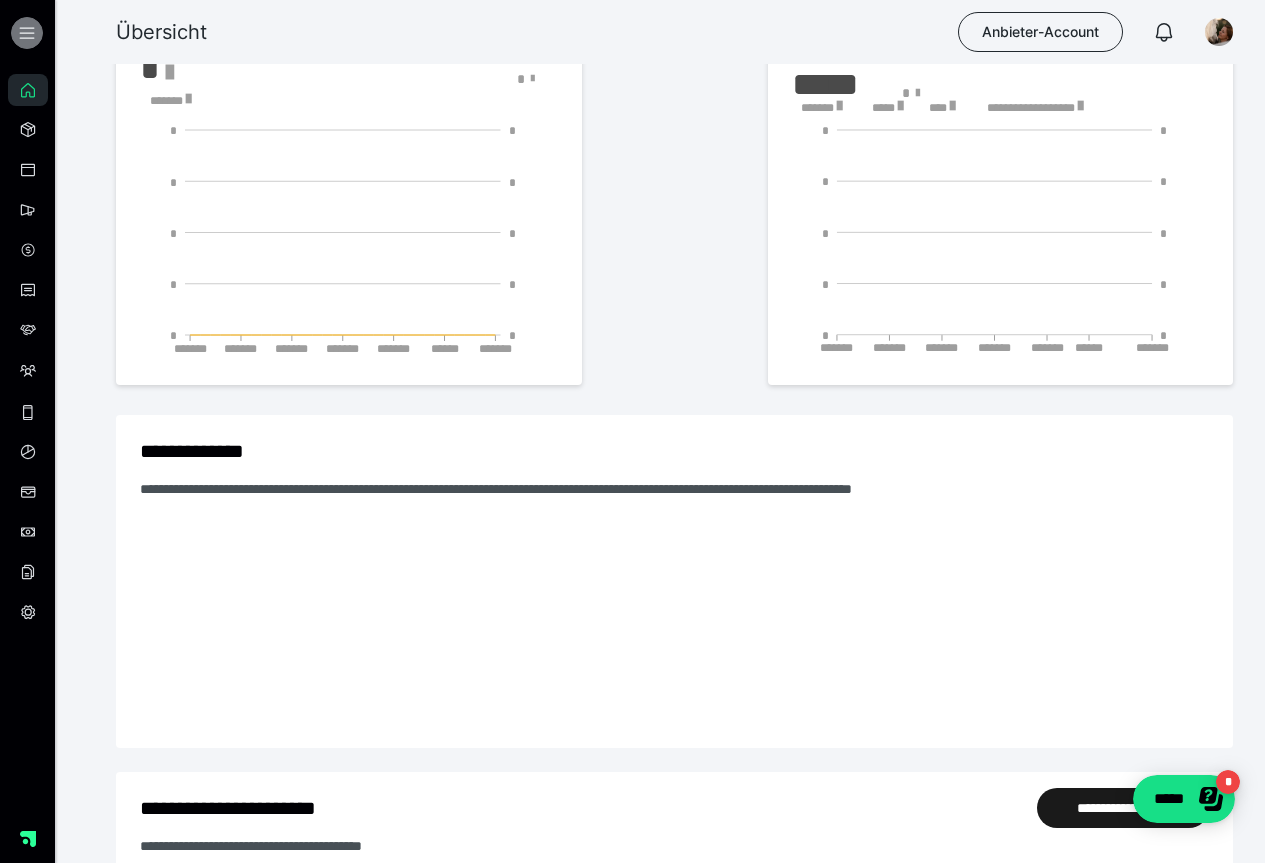 click 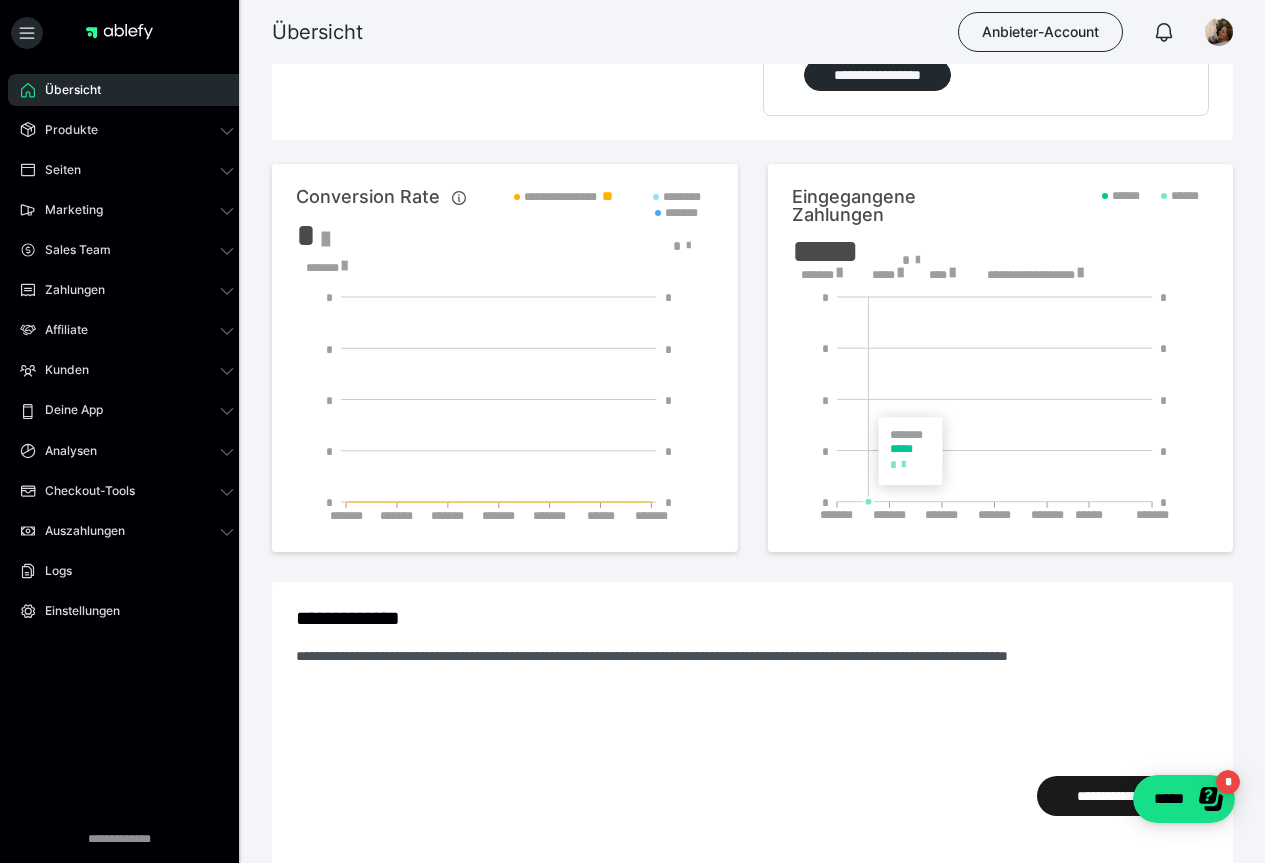 scroll, scrollTop: 600, scrollLeft: 0, axis: vertical 